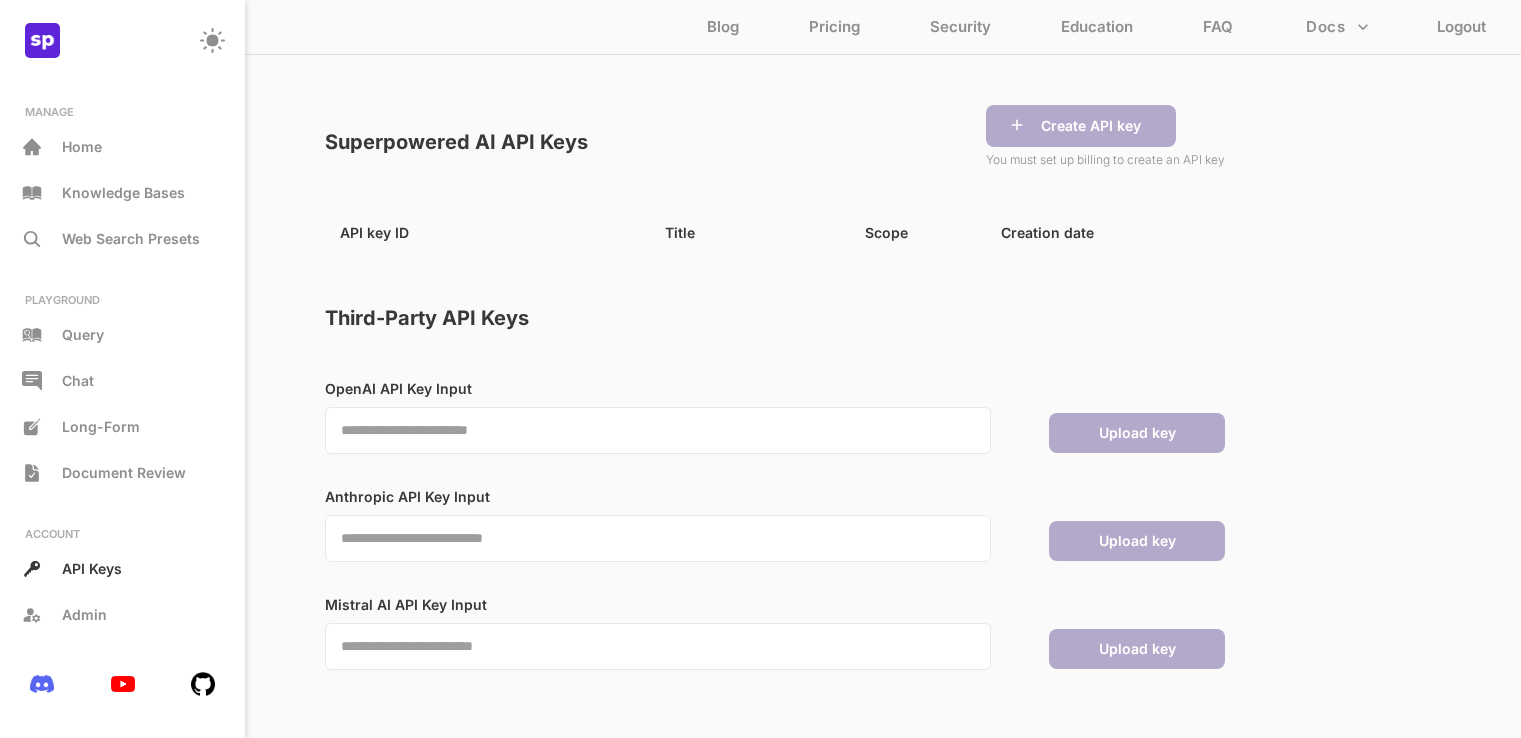 scroll, scrollTop: 0, scrollLeft: 0, axis: both 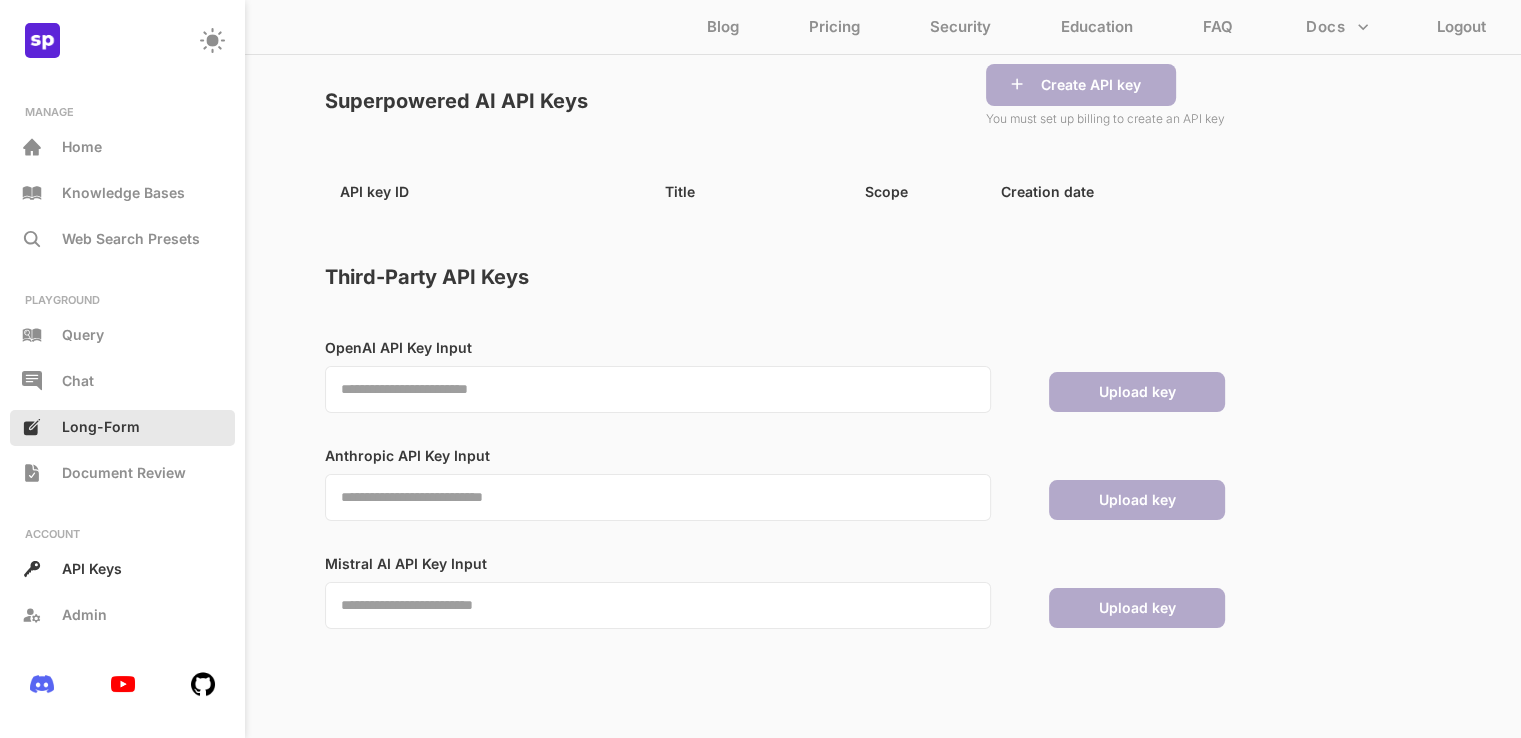 click on "Long-Form" at bounding box center [101, 426] 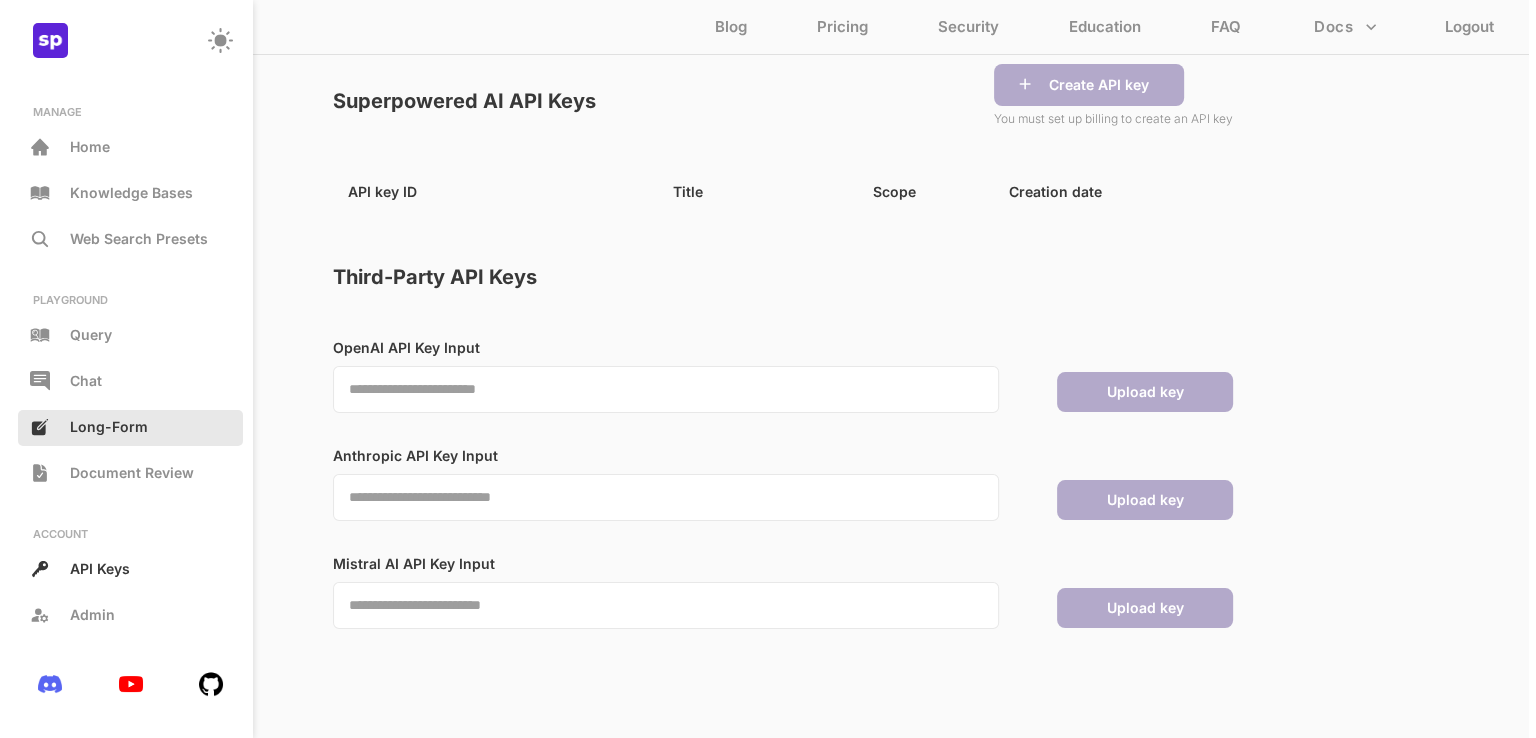 scroll, scrollTop: 0, scrollLeft: 0, axis: both 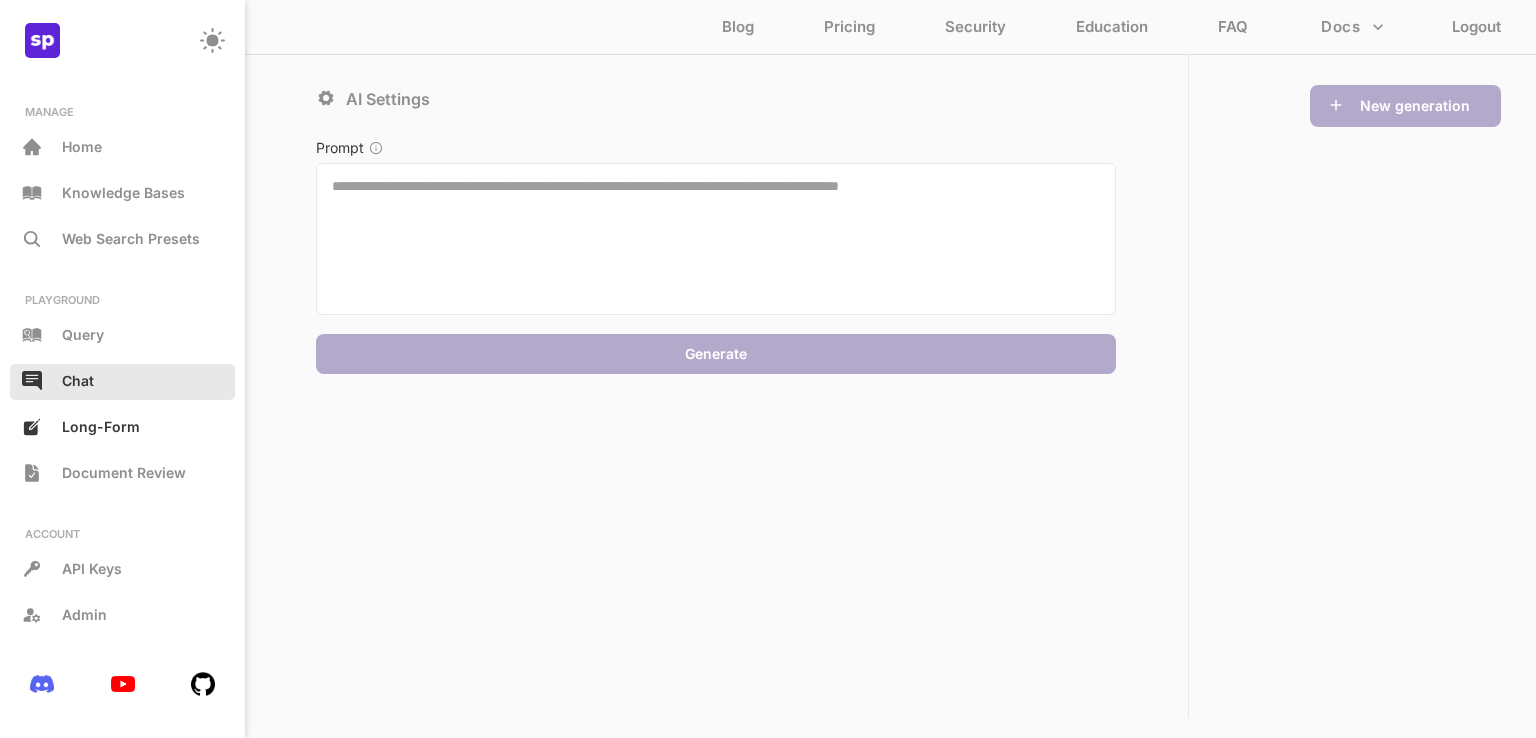 click on "Chat" at bounding box center (122, 382) 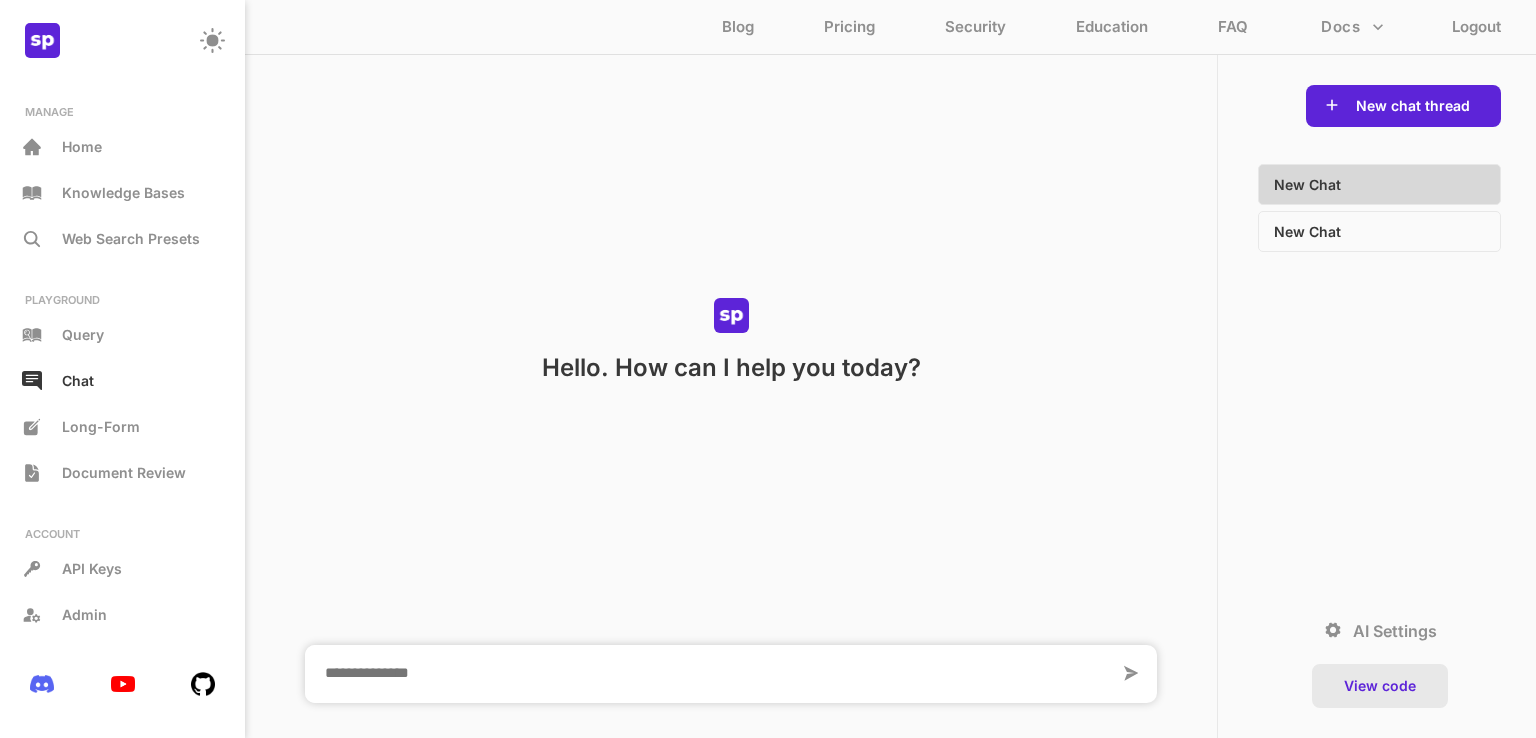 click on "View code" at bounding box center (1380, 686) 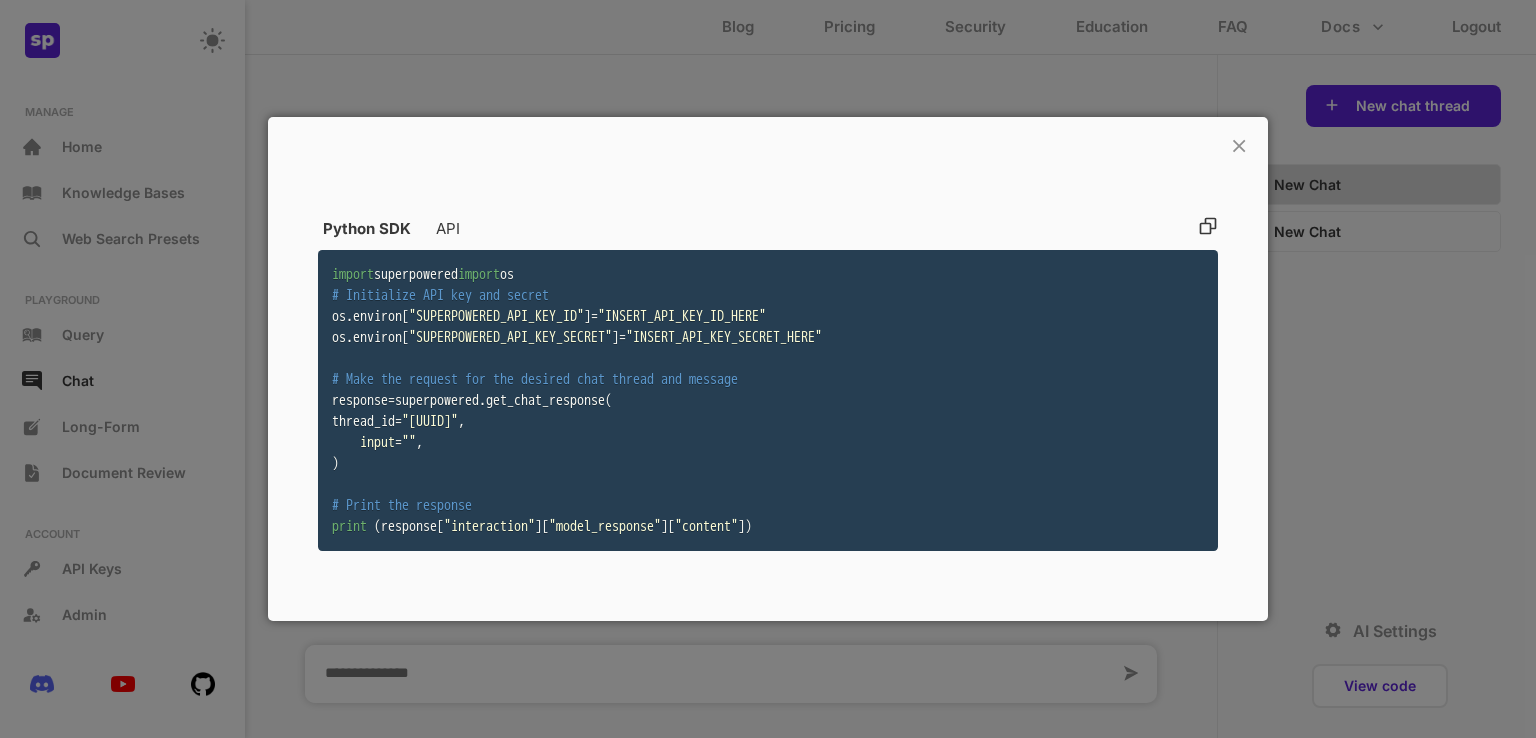click on "×" at bounding box center [1213, 146] 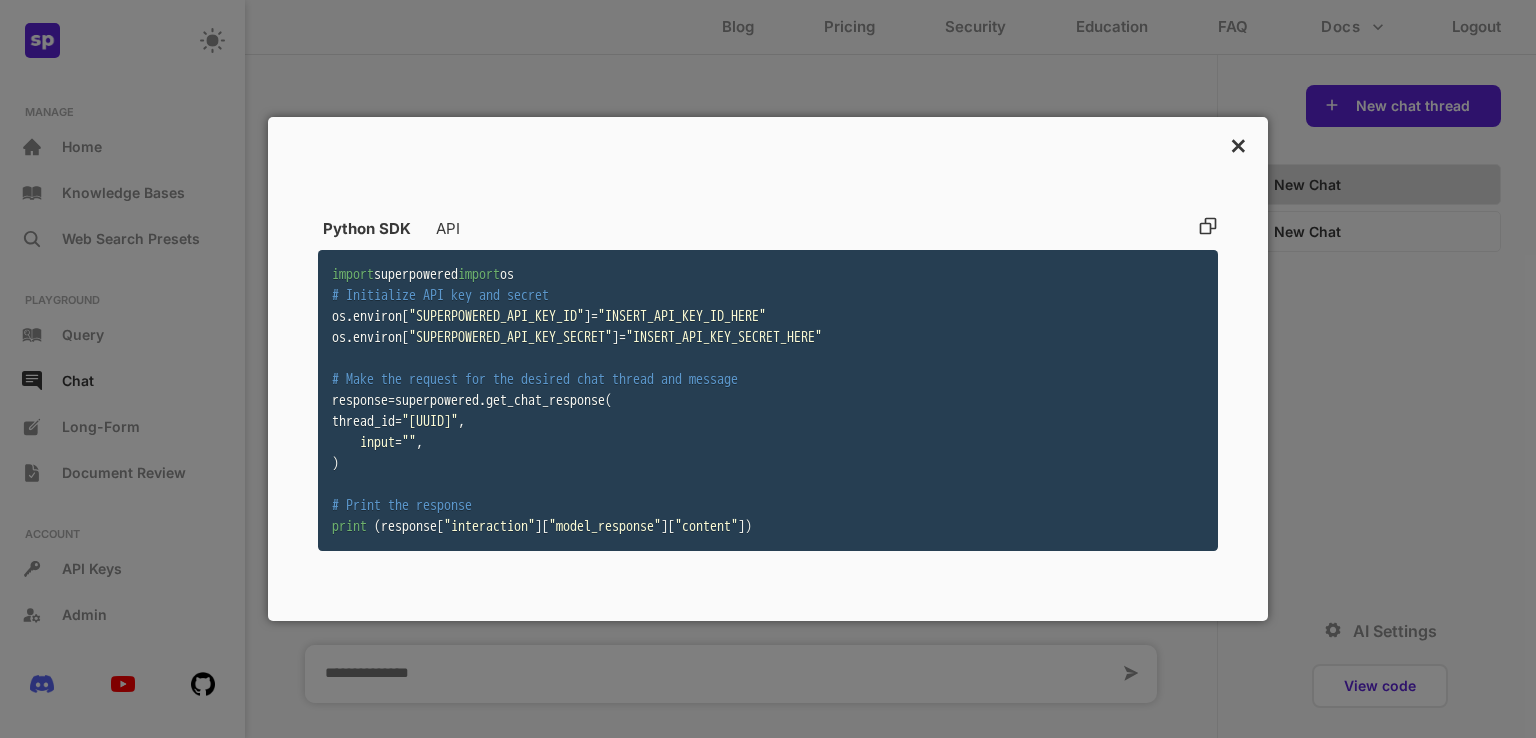 click on "×" at bounding box center (1238, 144) 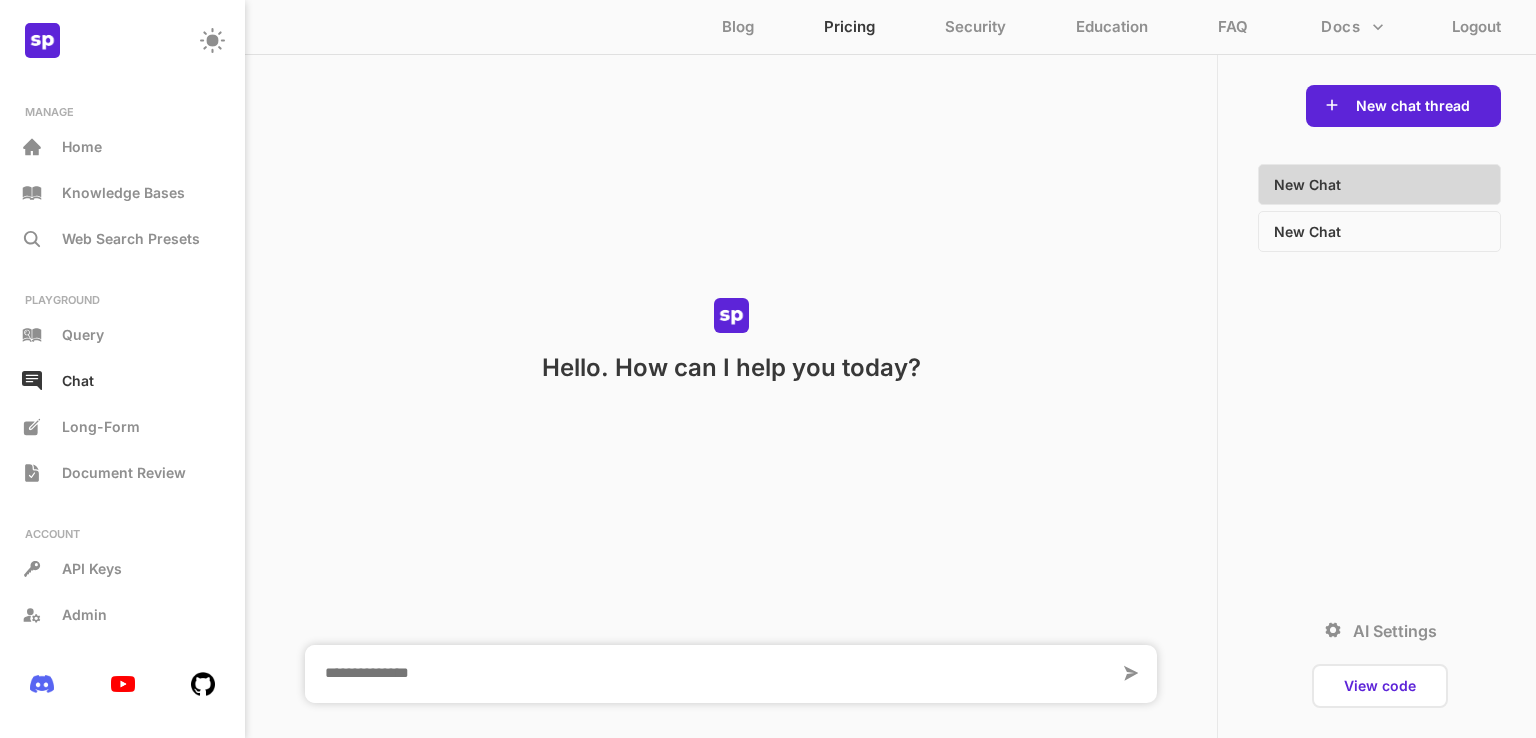click on "Pricing" at bounding box center [849, 31] 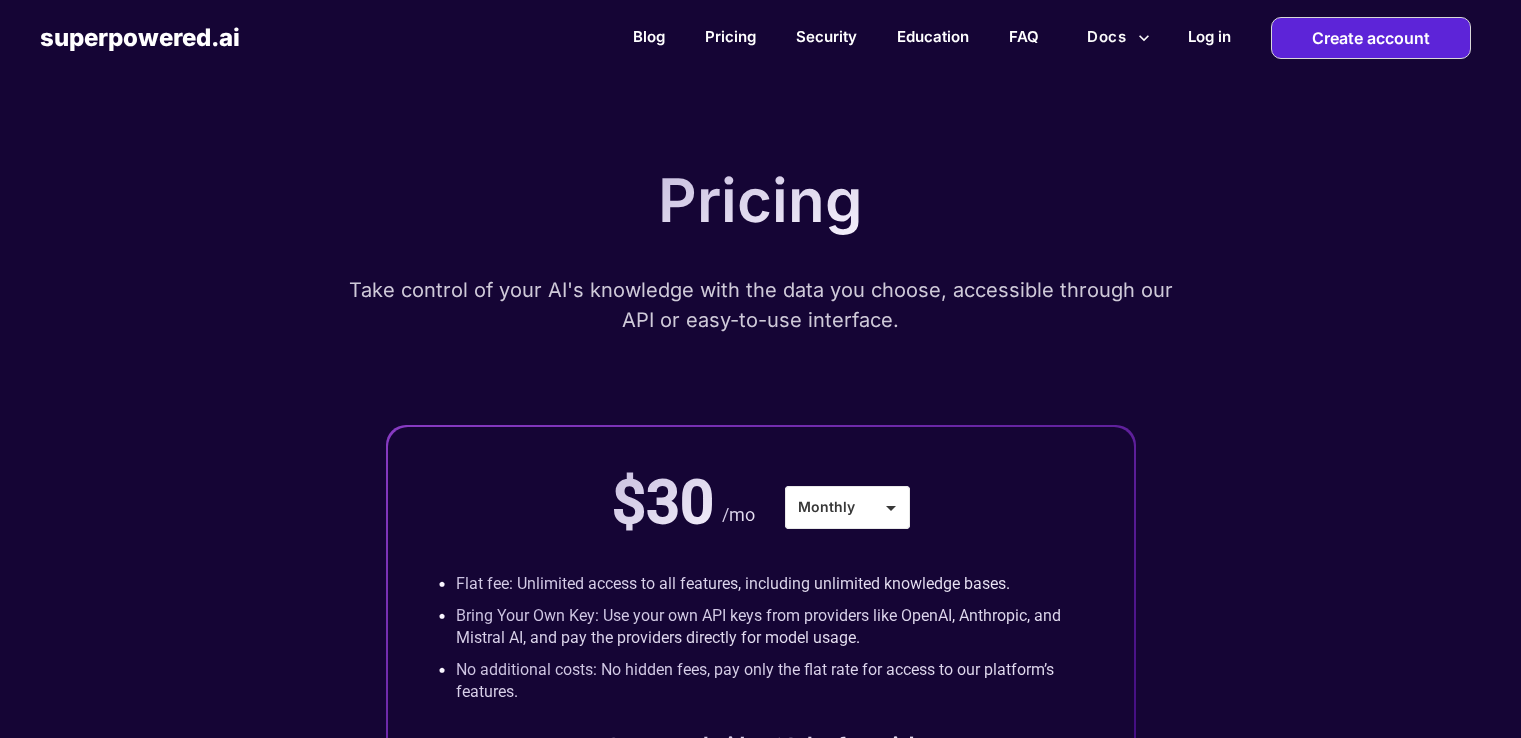 scroll, scrollTop: 0, scrollLeft: 0, axis: both 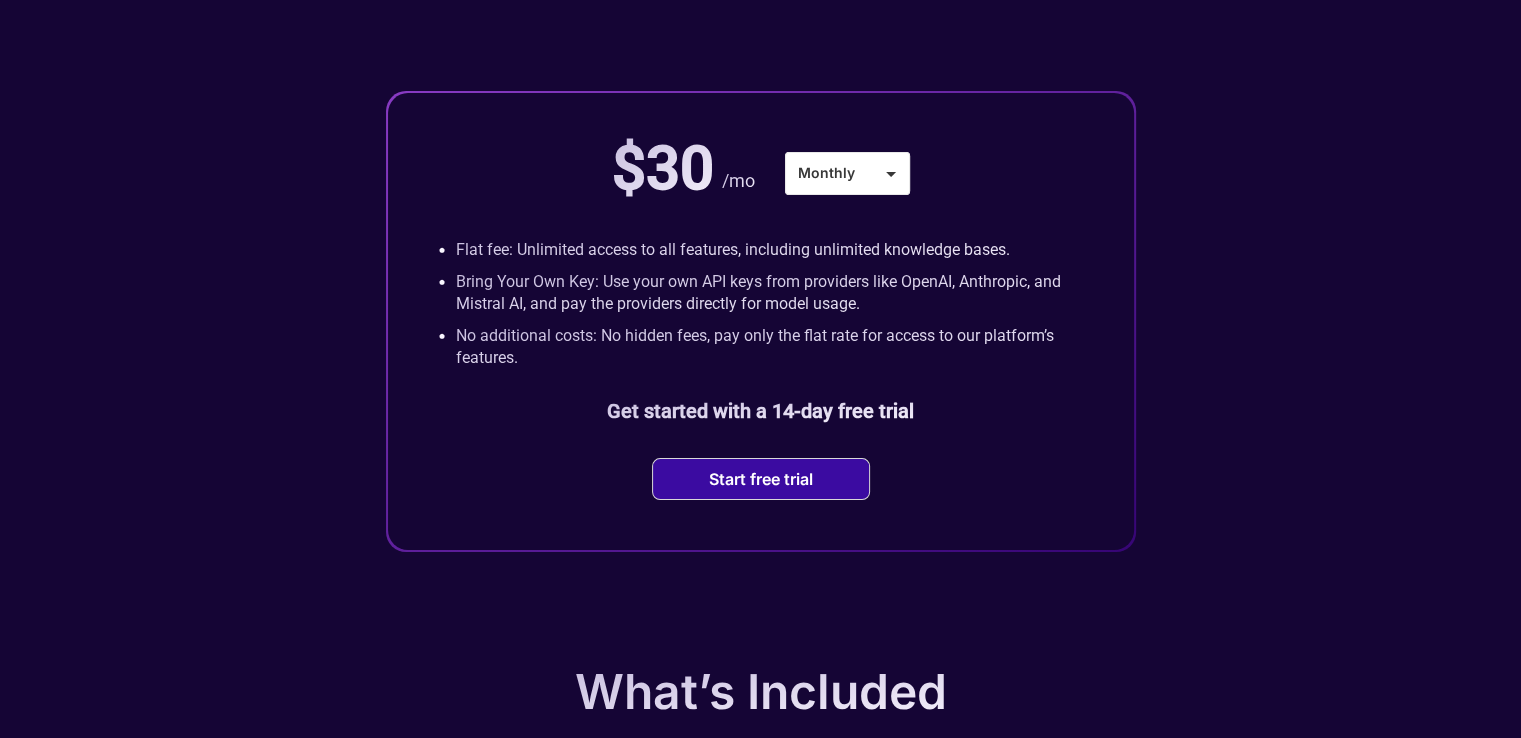 click on "Start free trial" at bounding box center (761, 479) 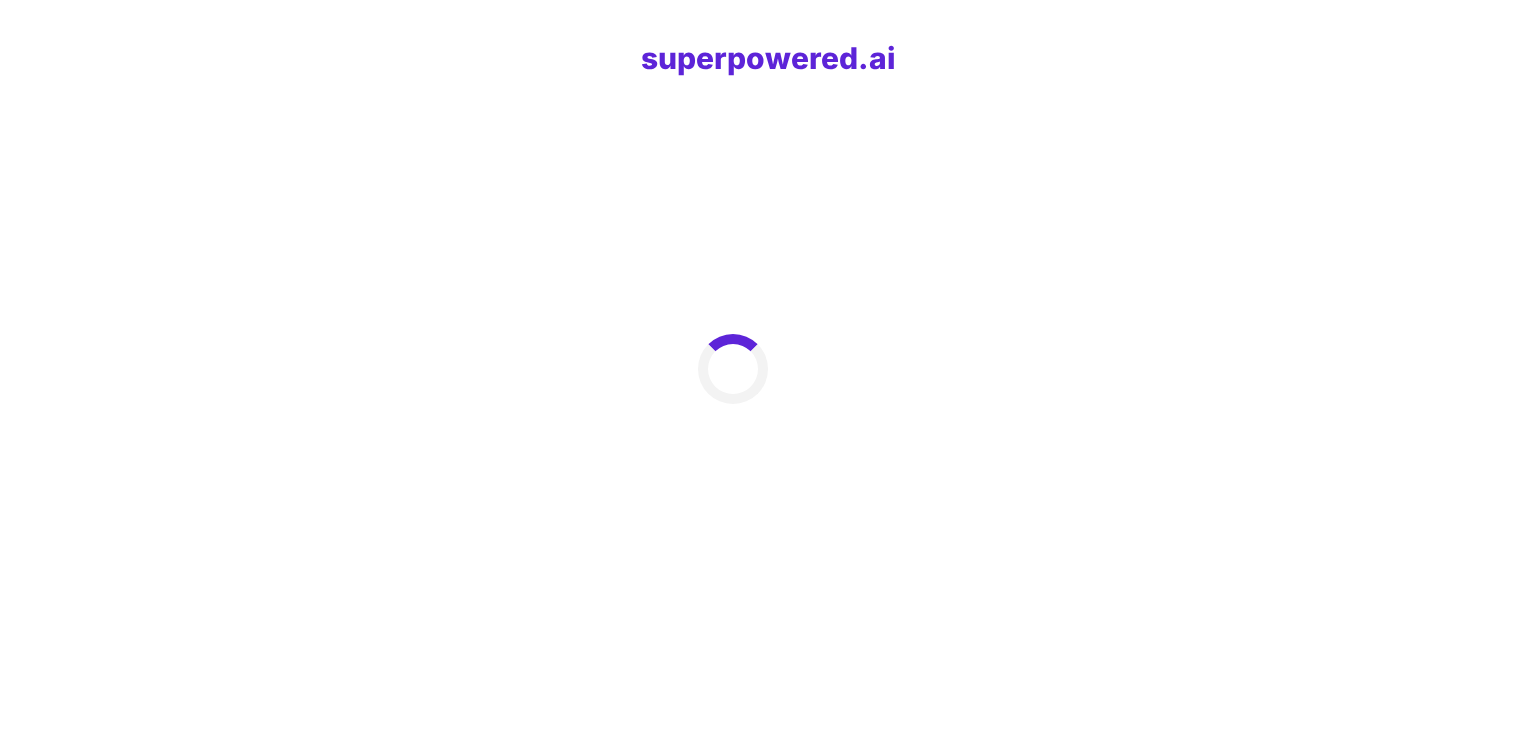 scroll, scrollTop: 0, scrollLeft: 0, axis: both 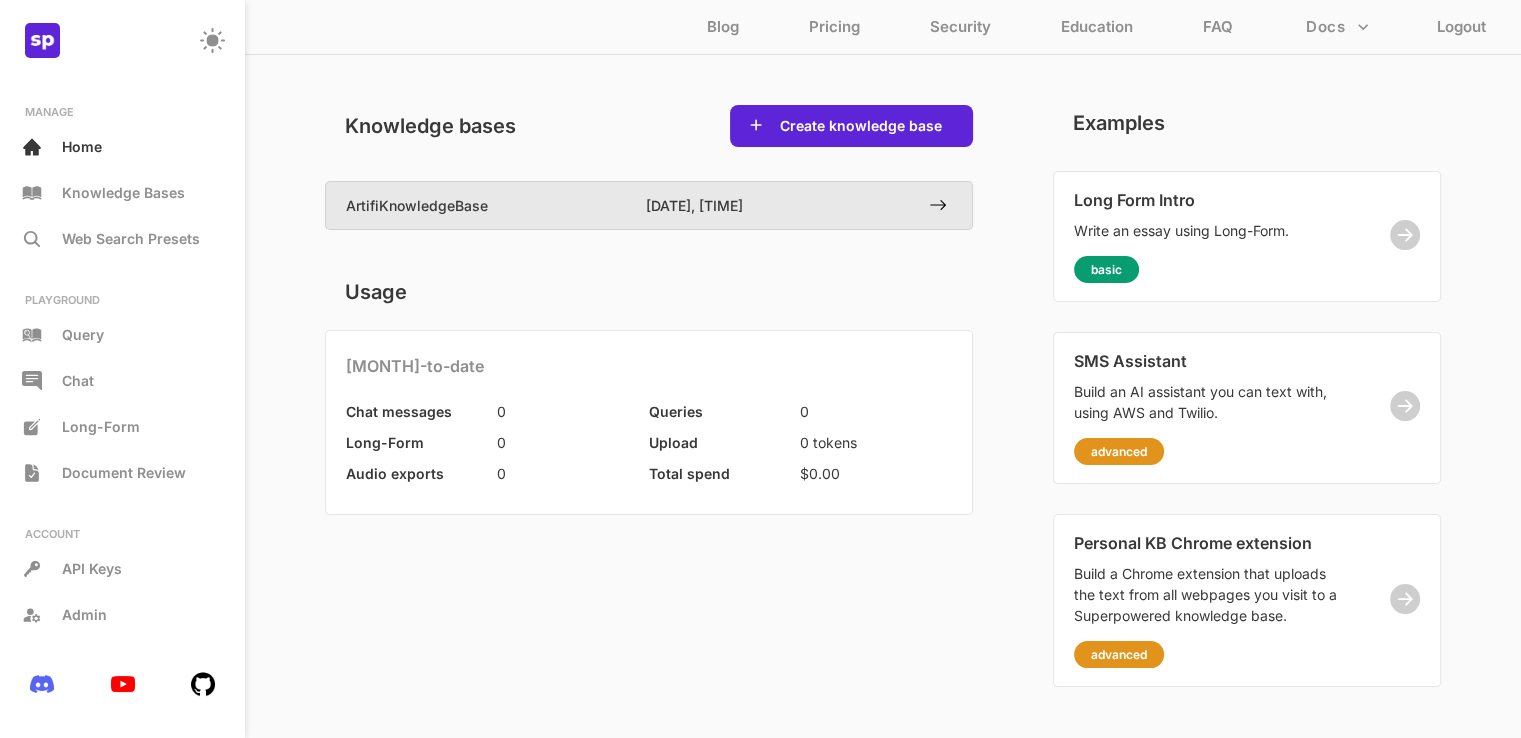 click on "[DATE], [TIME]" at bounding box center (760, 205) 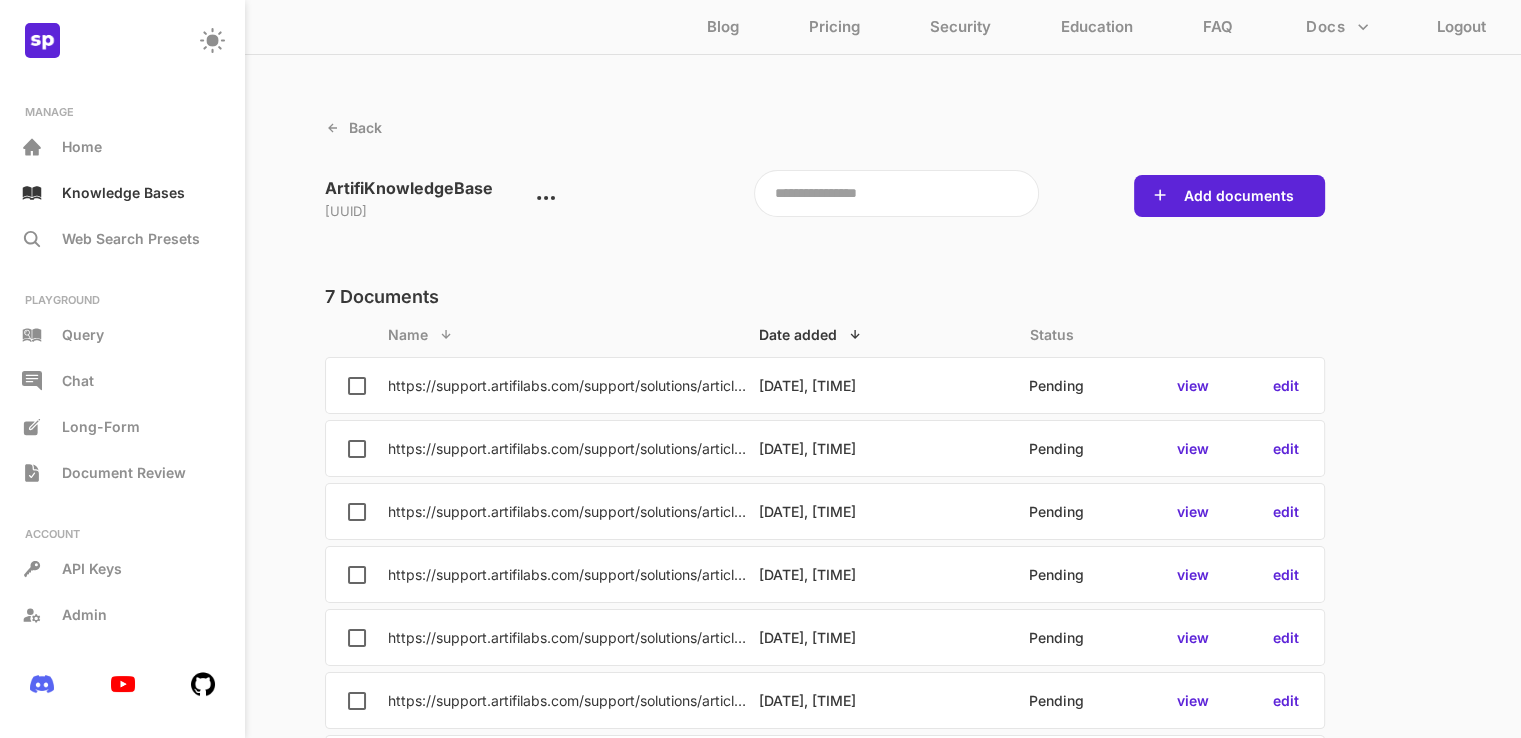 scroll, scrollTop: 108, scrollLeft: 0, axis: vertical 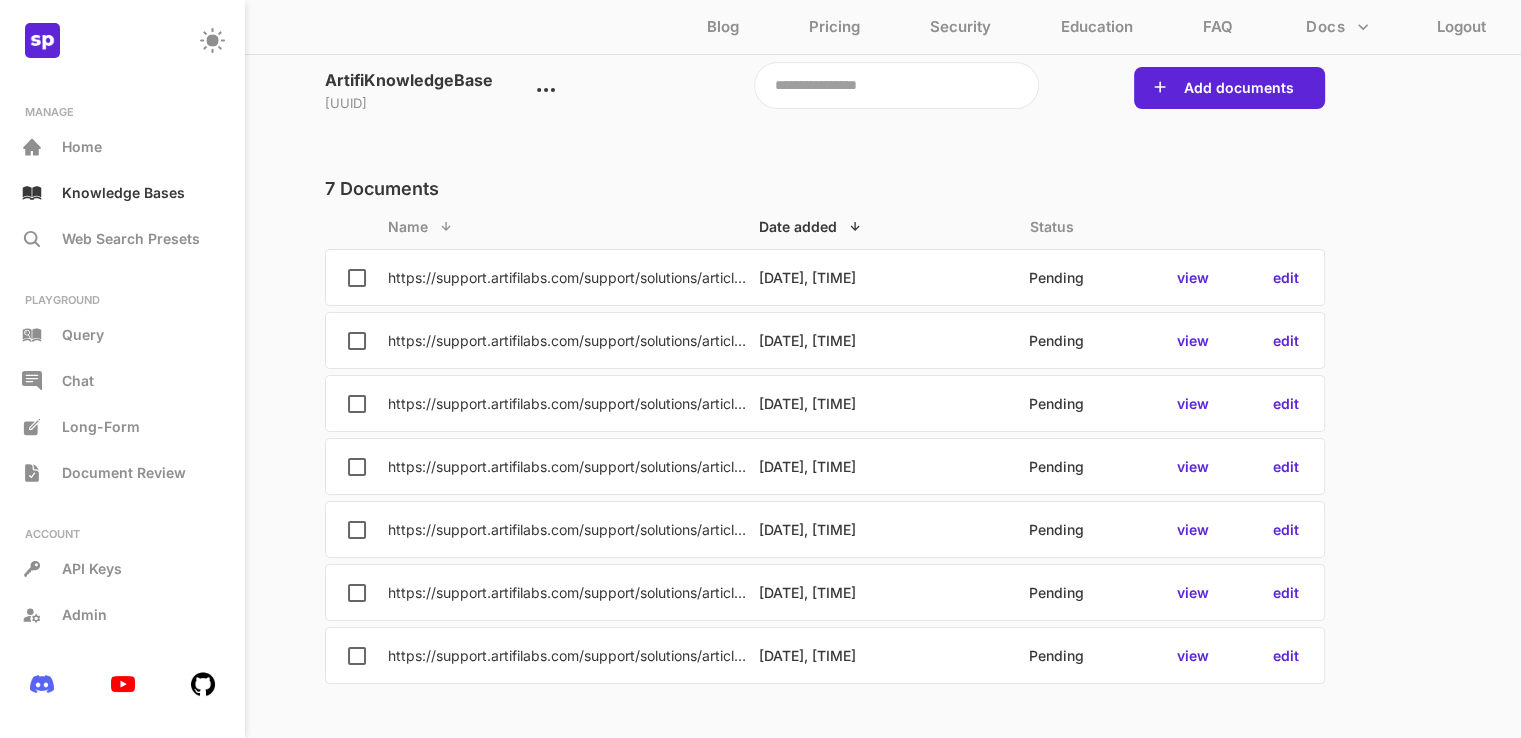 click on "Pending" at bounding box center (1056, 277) 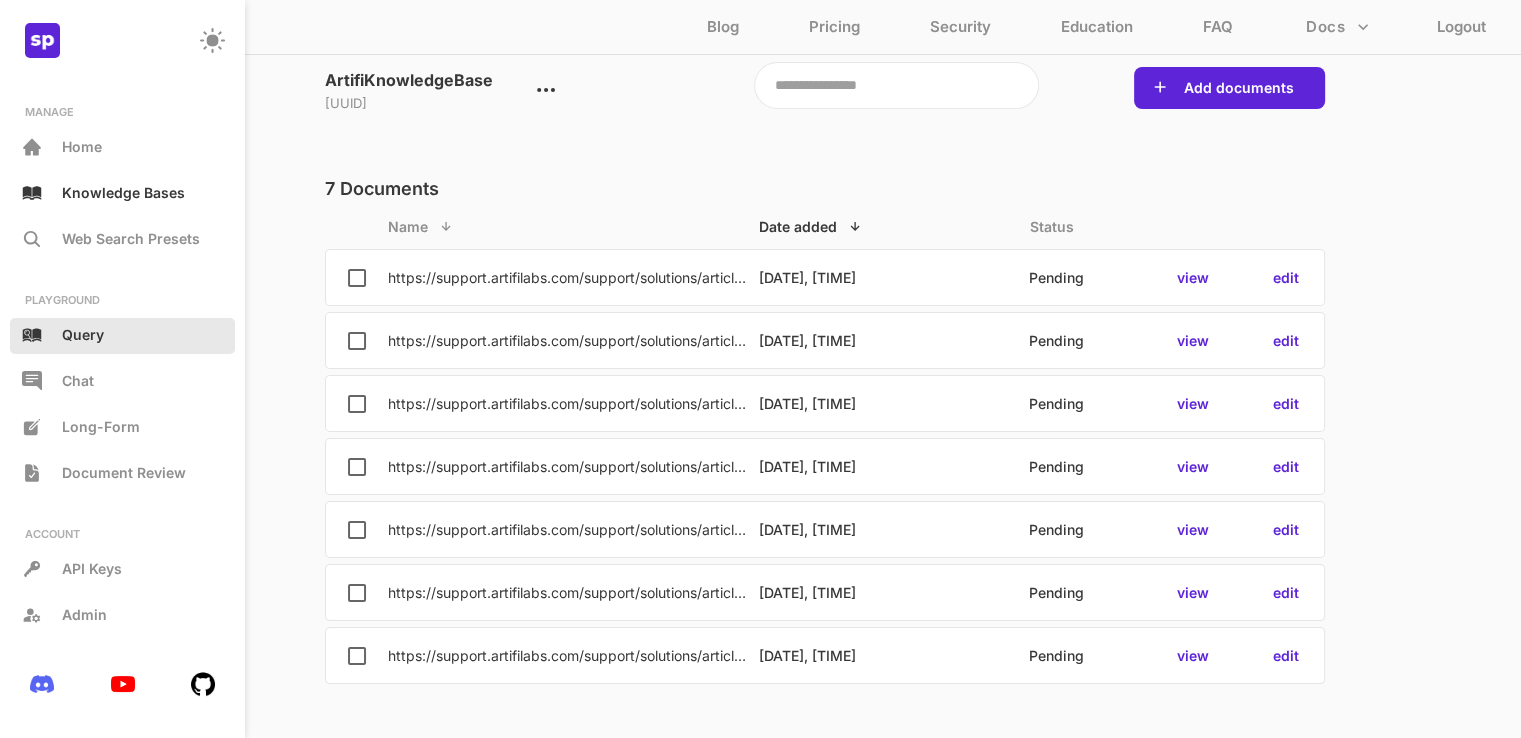 click on "Query" at bounding box center [122, 336] 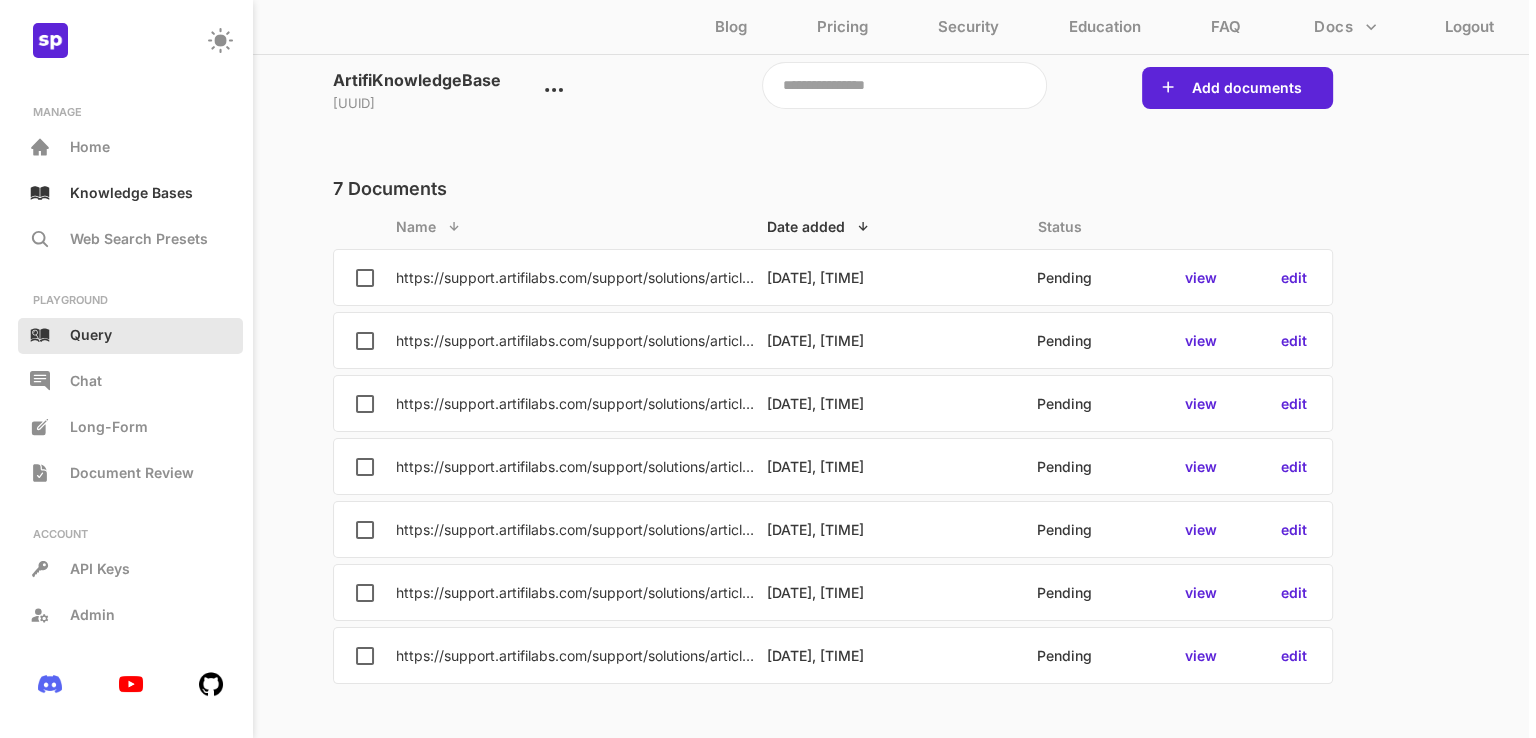 scroll, scrollTop: 0, scrollLeft: 0, axis: both 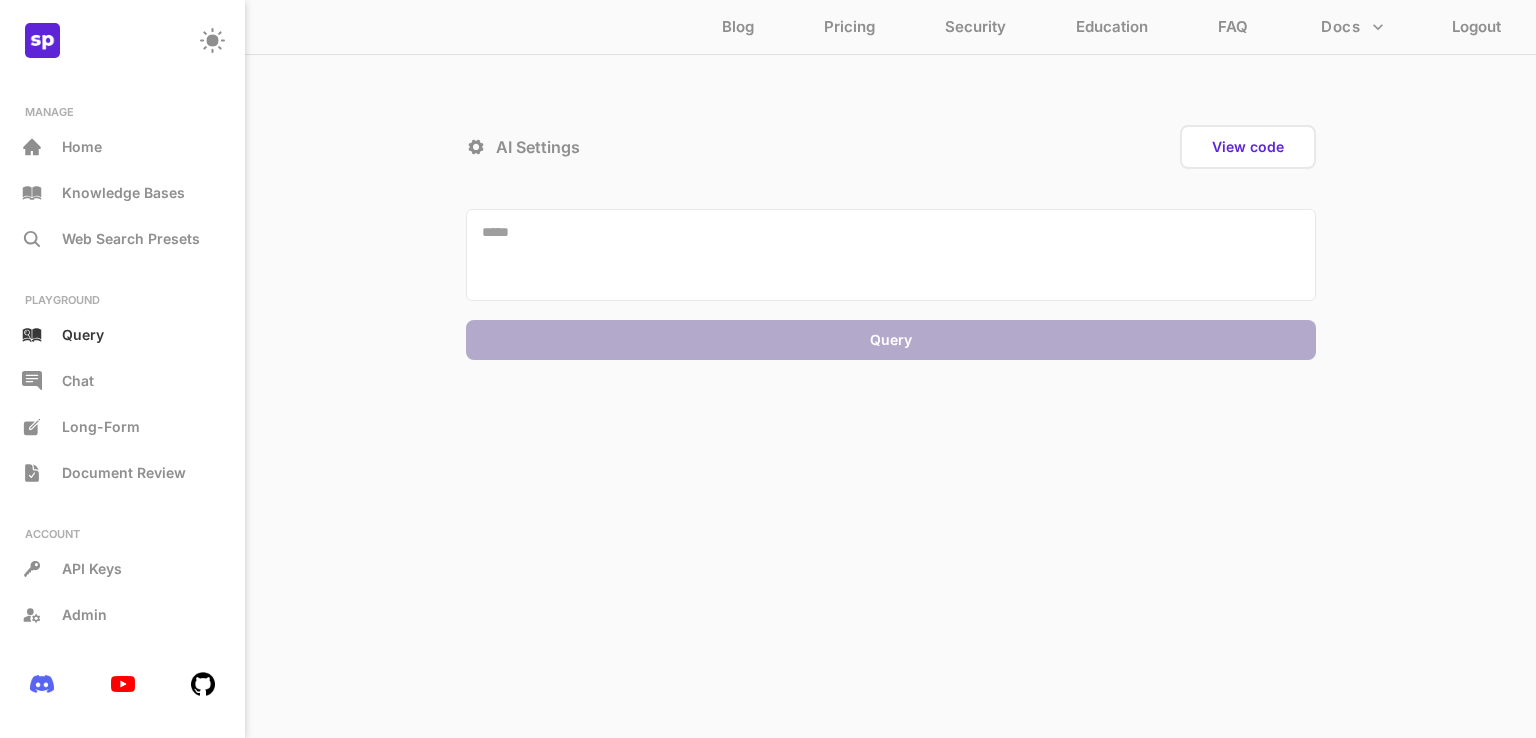 click 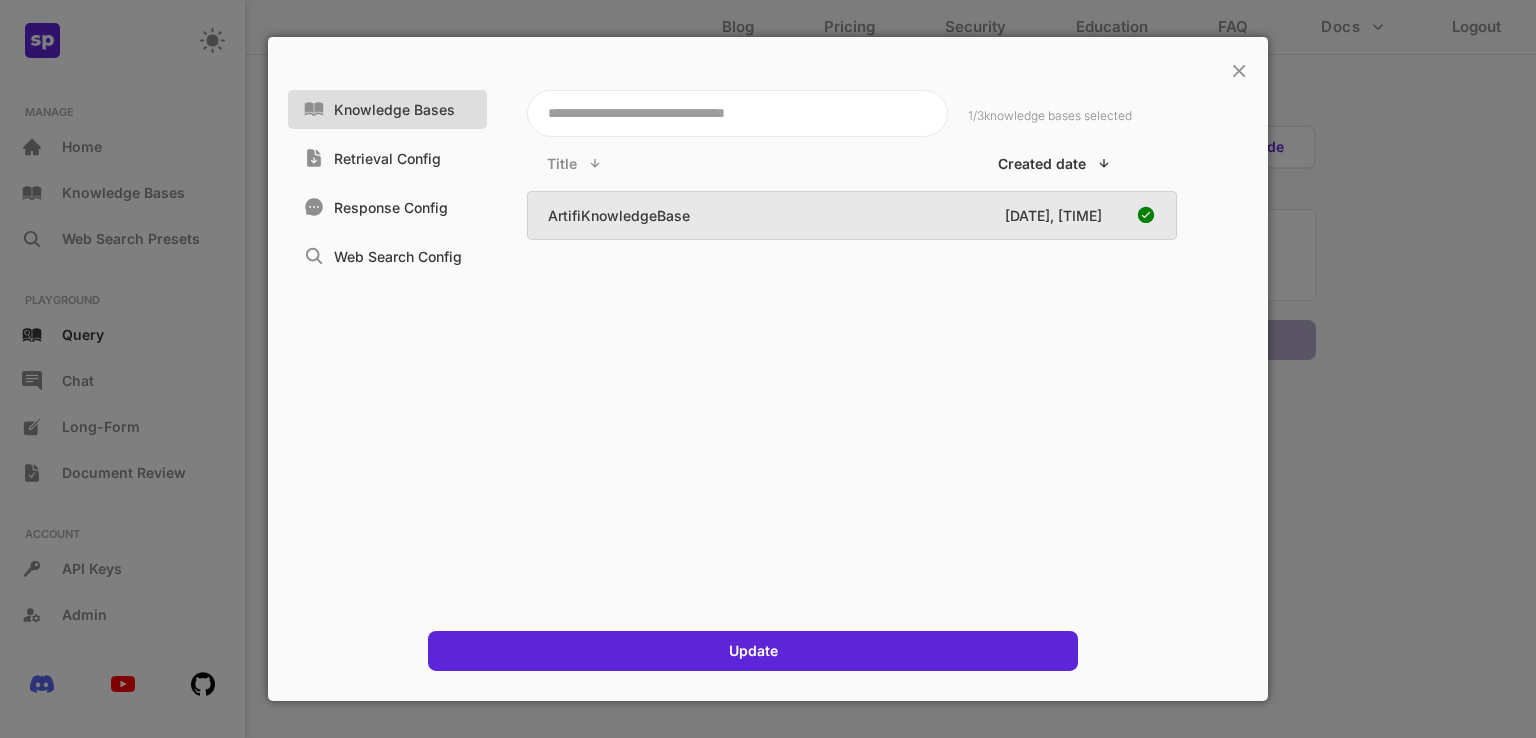 click on "× Knowledge Bases Retrieval Config Response Config Web Search Config 1  /  3  knowledge bases selected Title Created date ArtifiKnowledgeBase 8/4/2025, 10:37 AM Update" at bounding box center [768, 369] 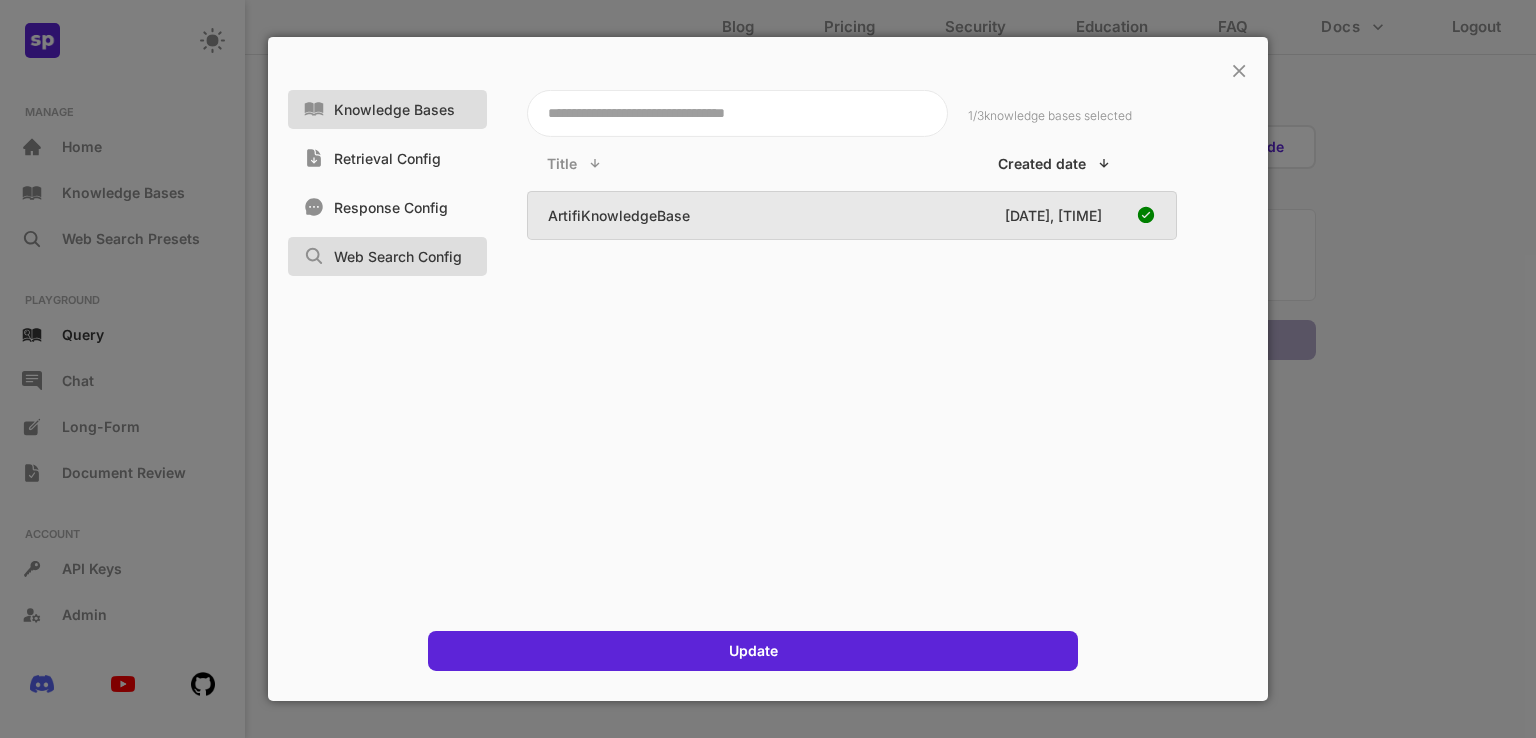 click on "Web Search Config" at bounding box center (387, 256) 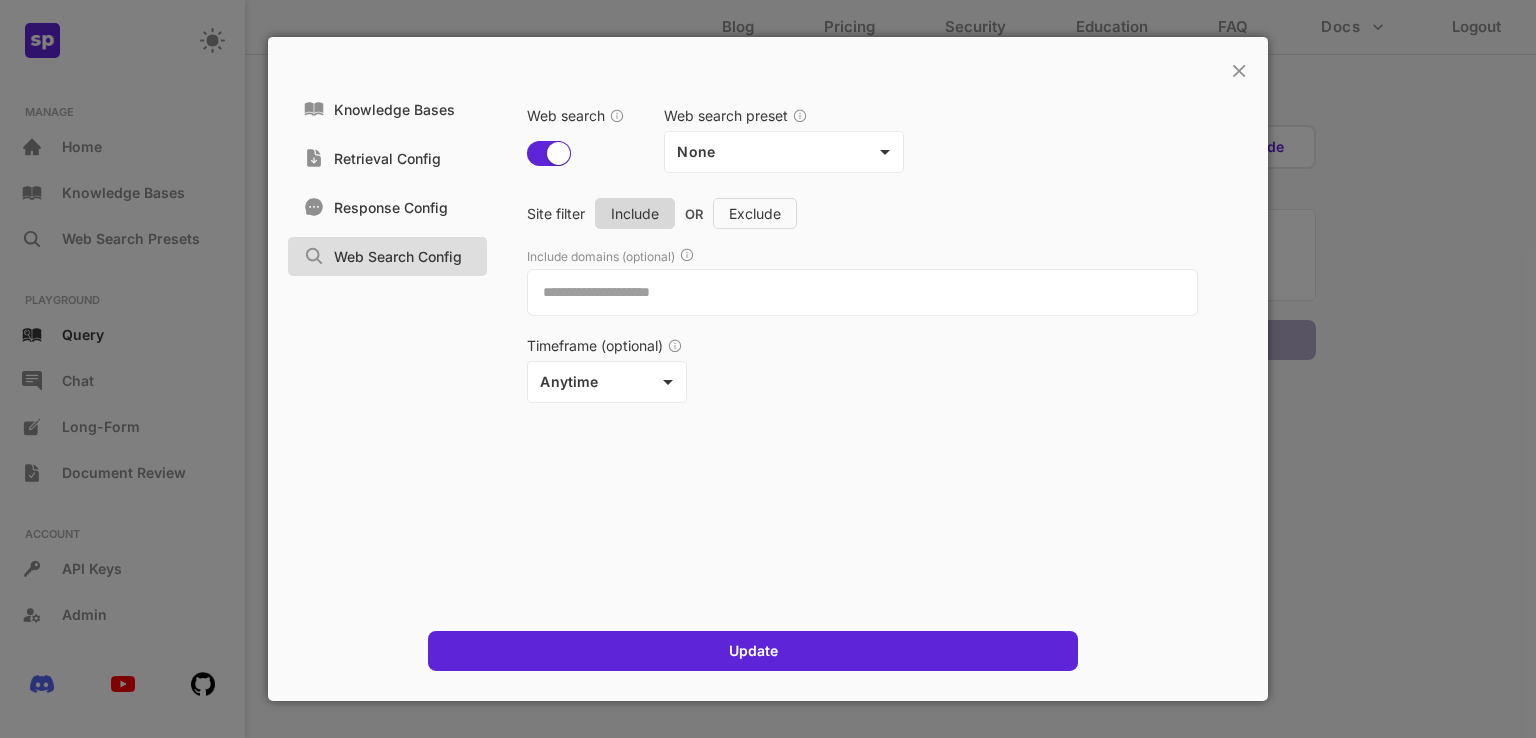 click on "× Knowledge Bases Retrieval Config Response Config Web Search Config Web search Web search preset None **** Site filter Include OR Exclude Include domains (optional) Timeframe (optional) Anytime *** Update" at bounding box center [768, 369] 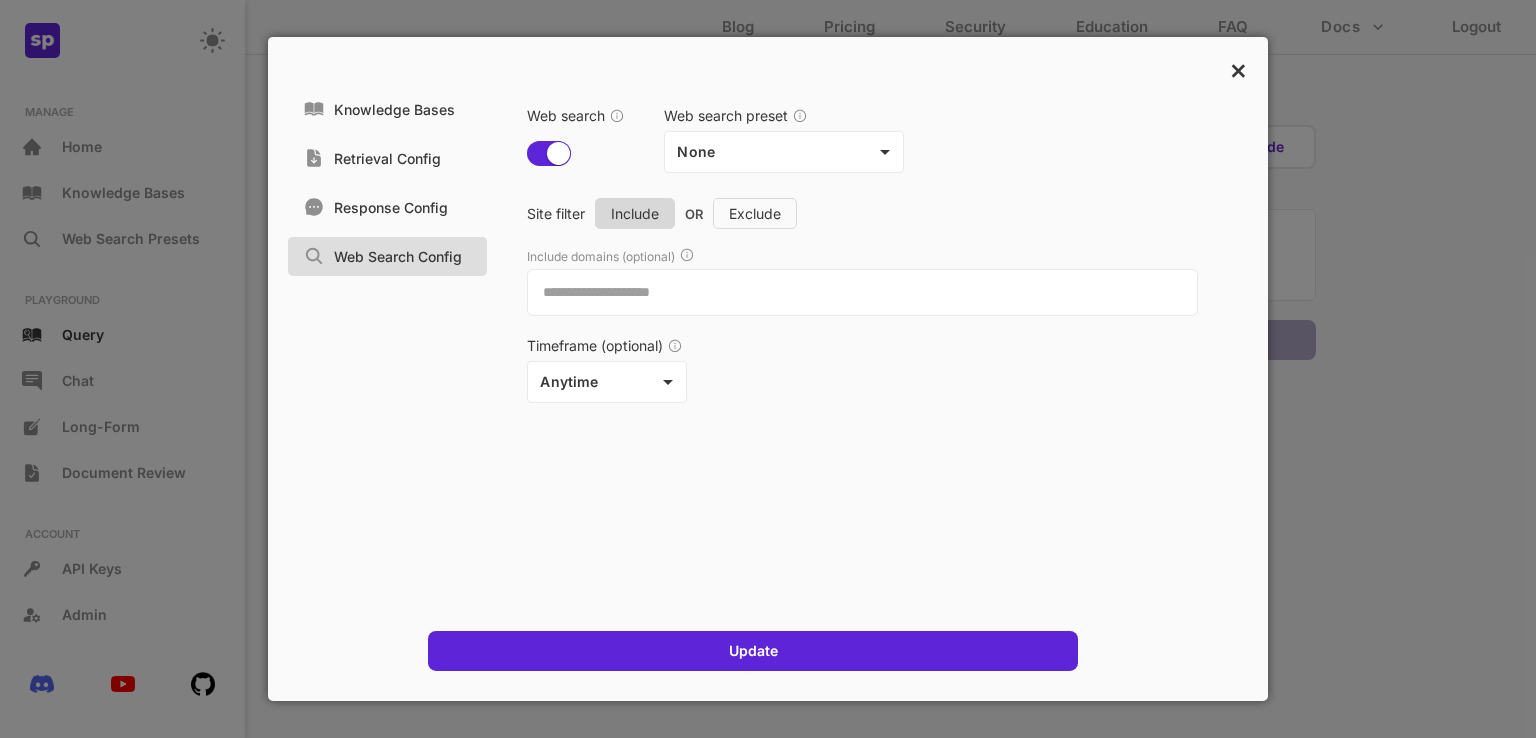 click on "×" at bounding box center (1238, 69) 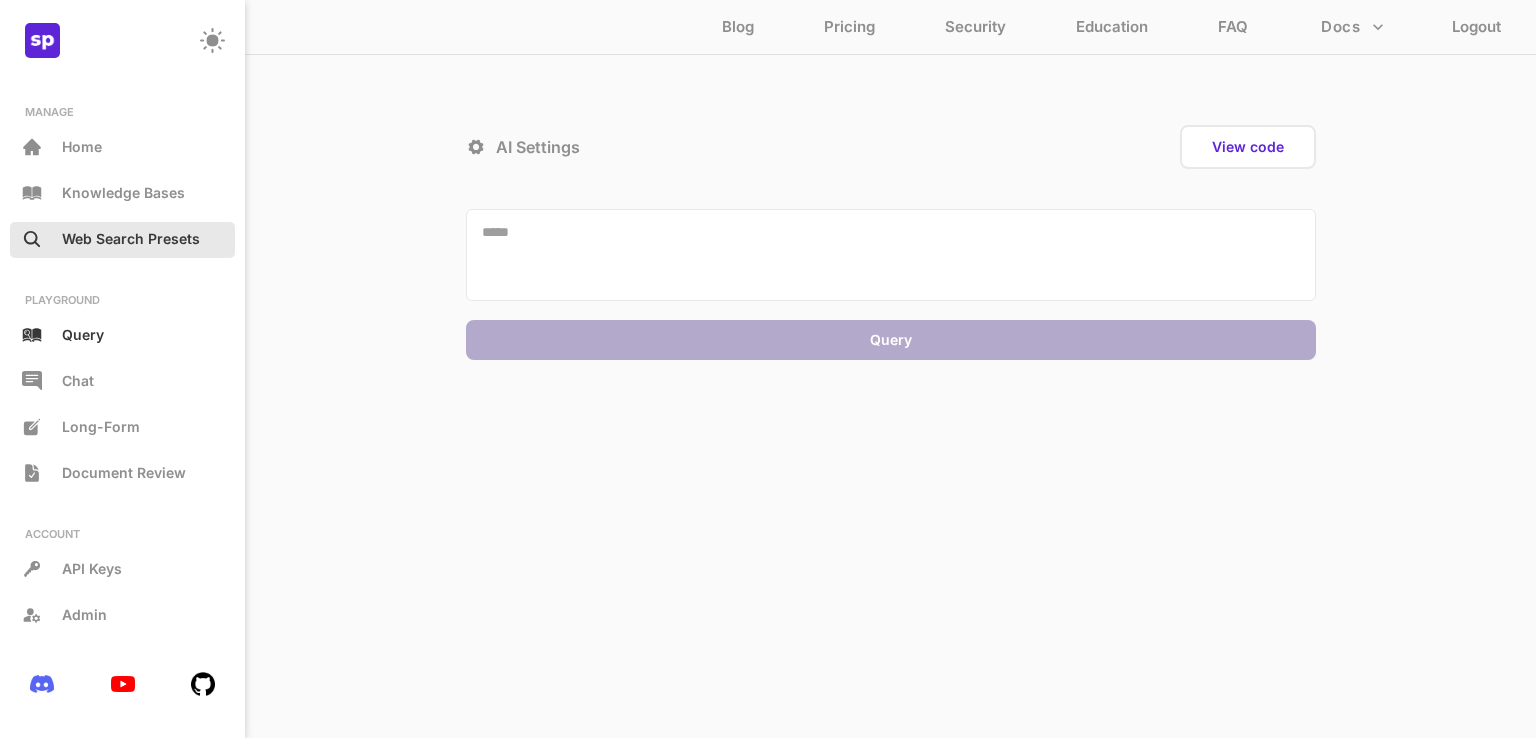 click on "Web Search Presets" at bounding box center [131, 238] 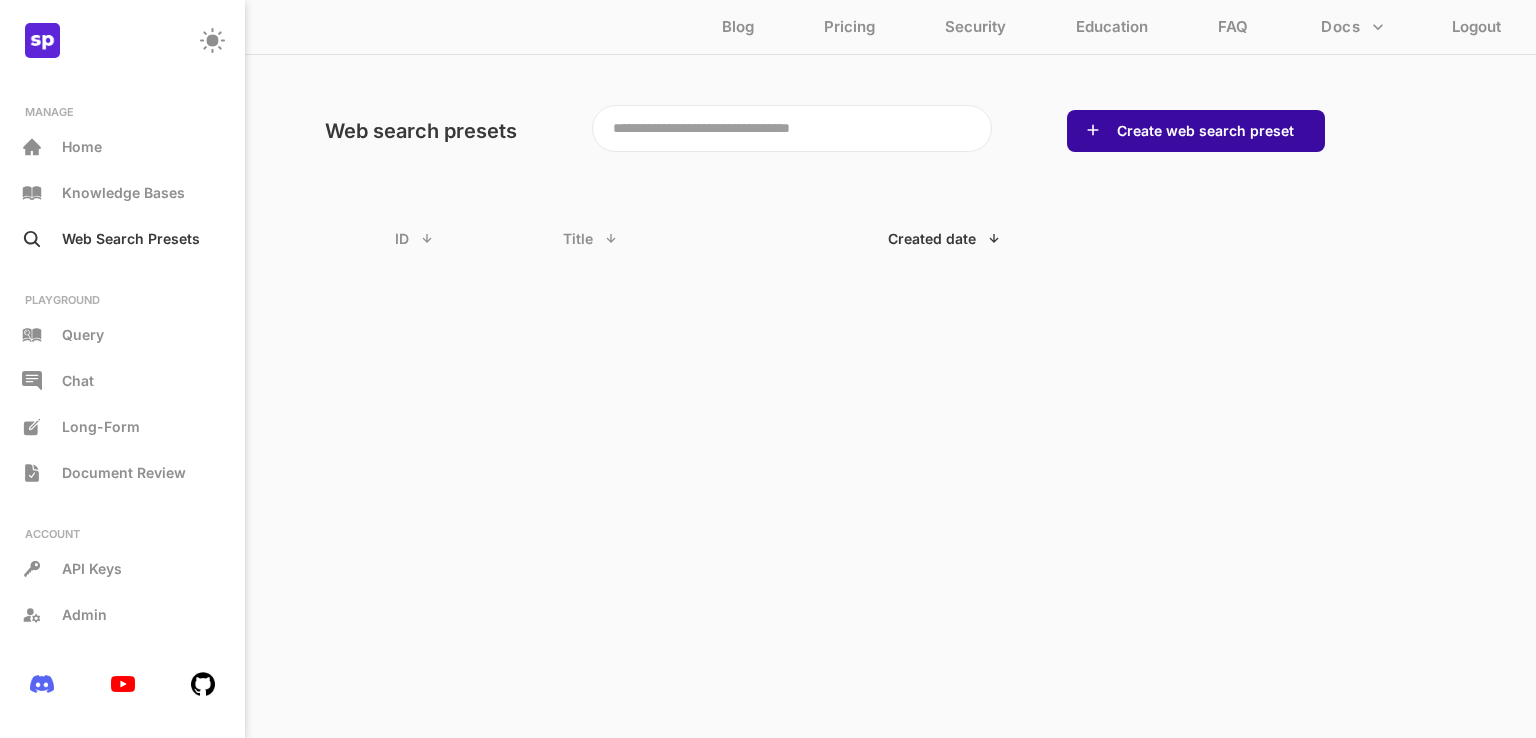 click on "Create web search preset" at bounding box center (1196, 131) 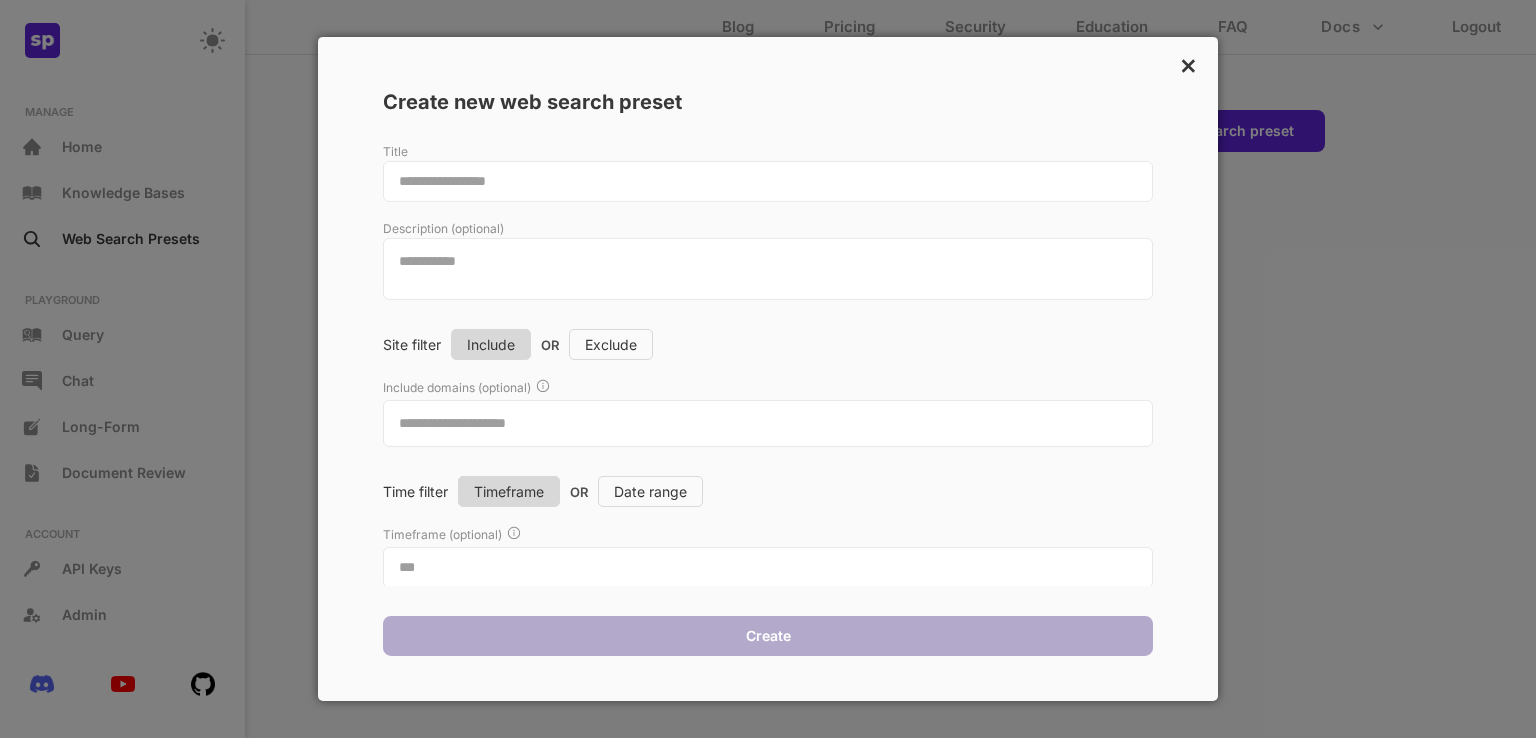 click on "×" at bounding box center (1188, 64) 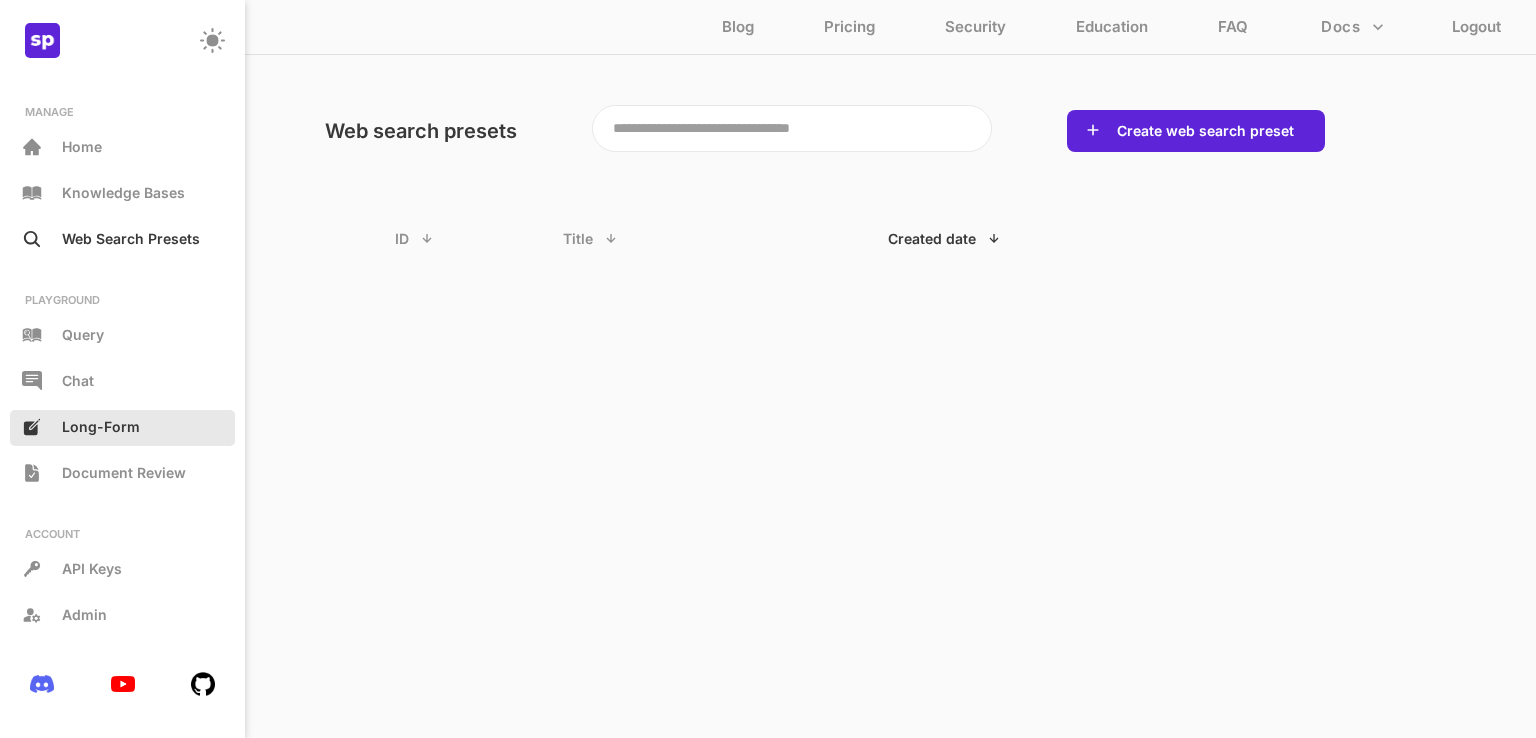 click on "Long-Form" at bounding box center [122, 428] 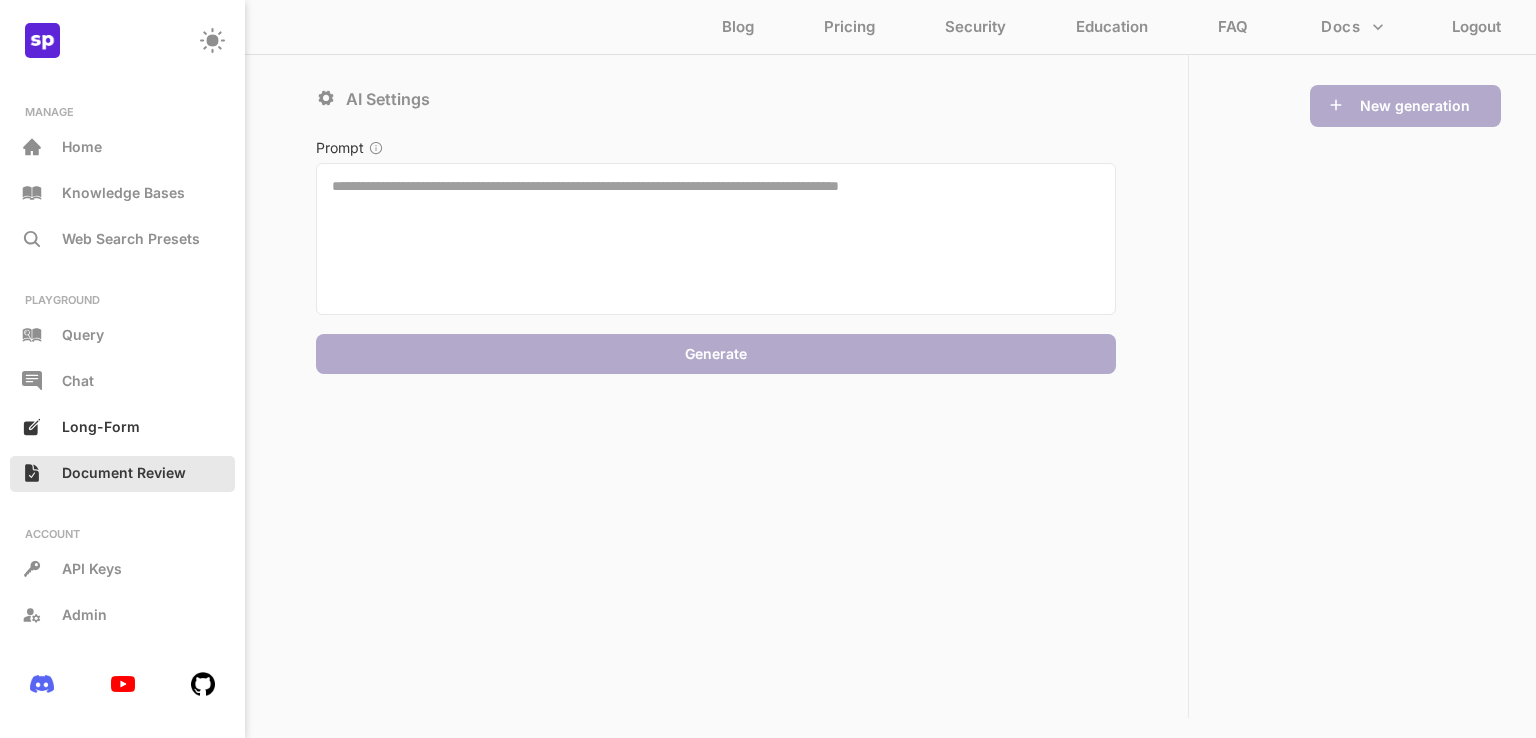 click on "Document Review" at bounding box center [124, 472] 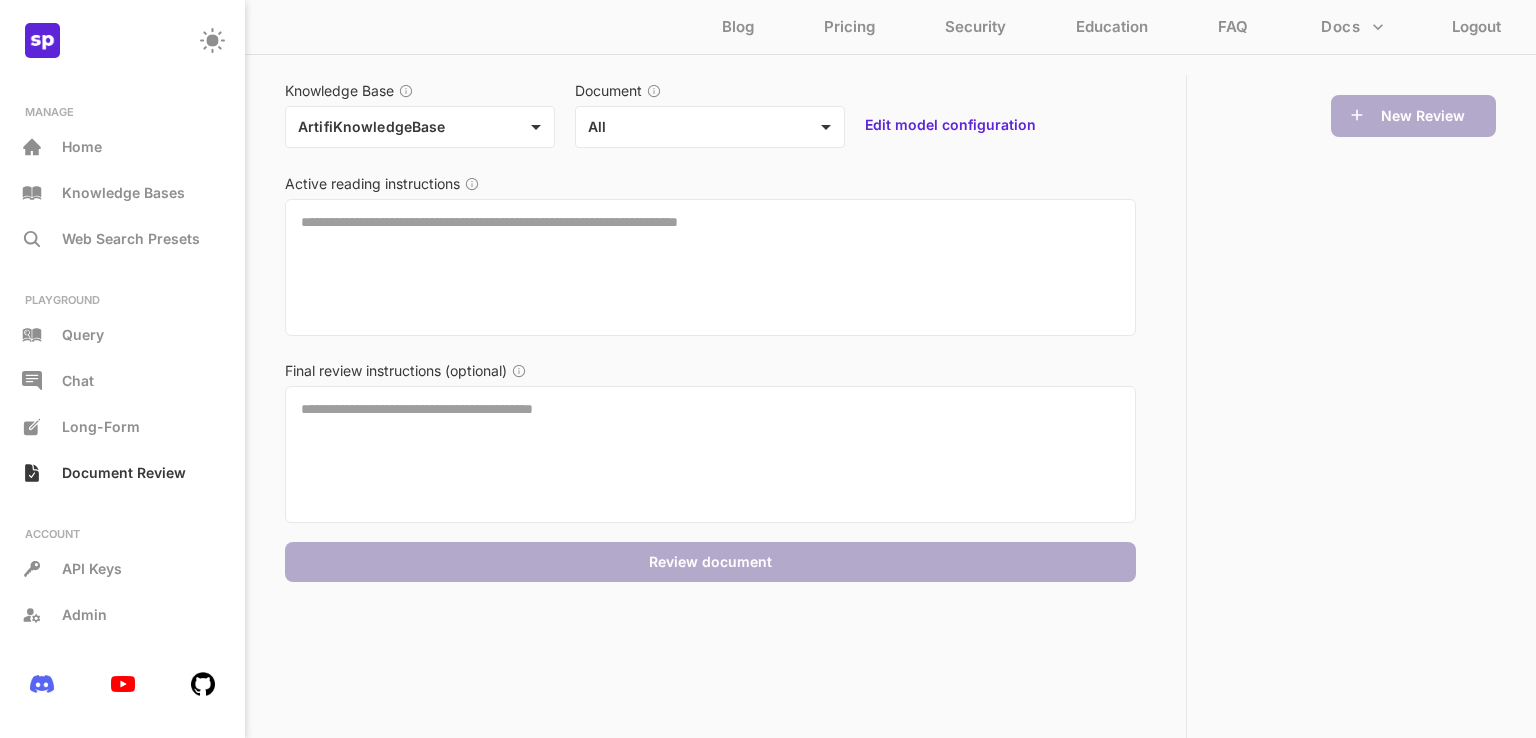 click at bounding box center [710, 267] 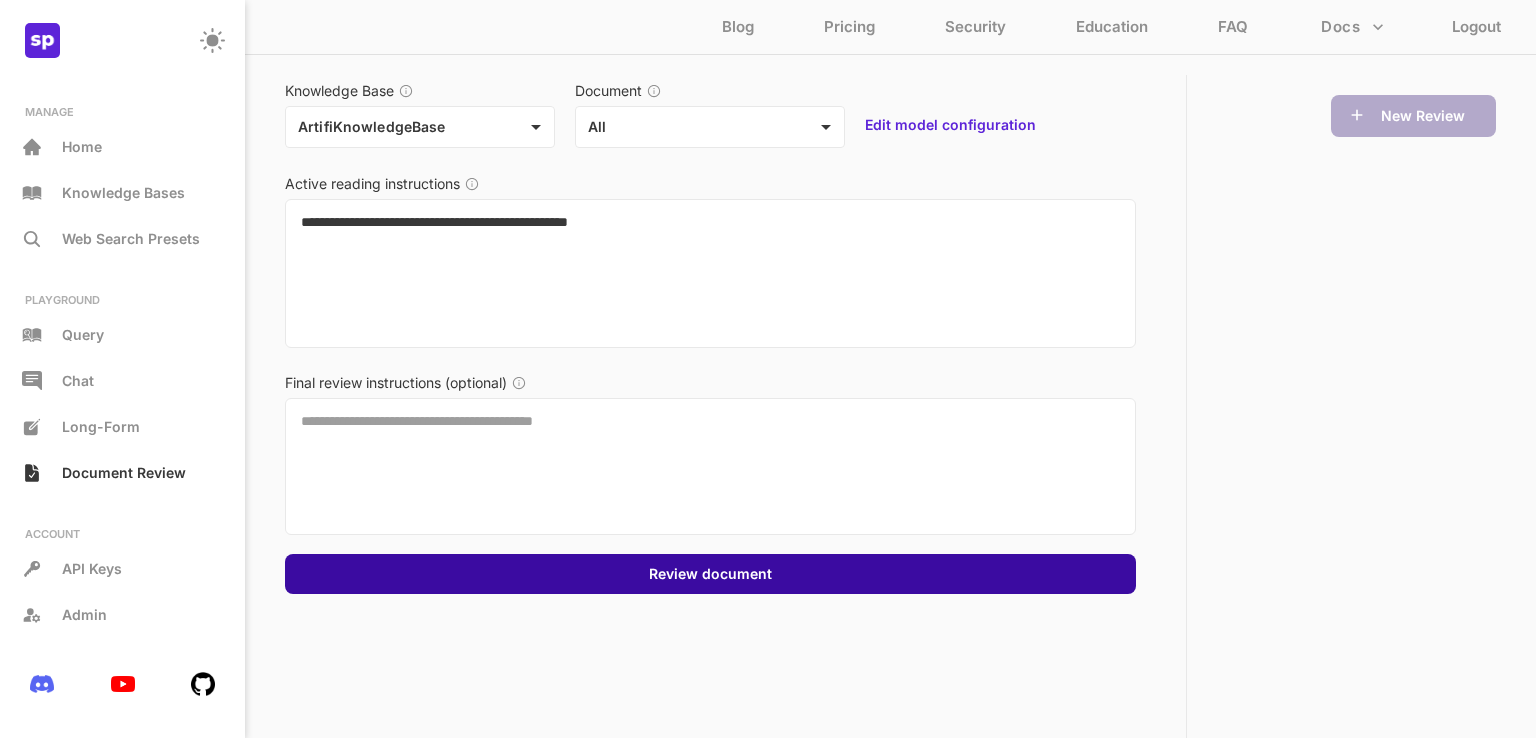type on "**********" 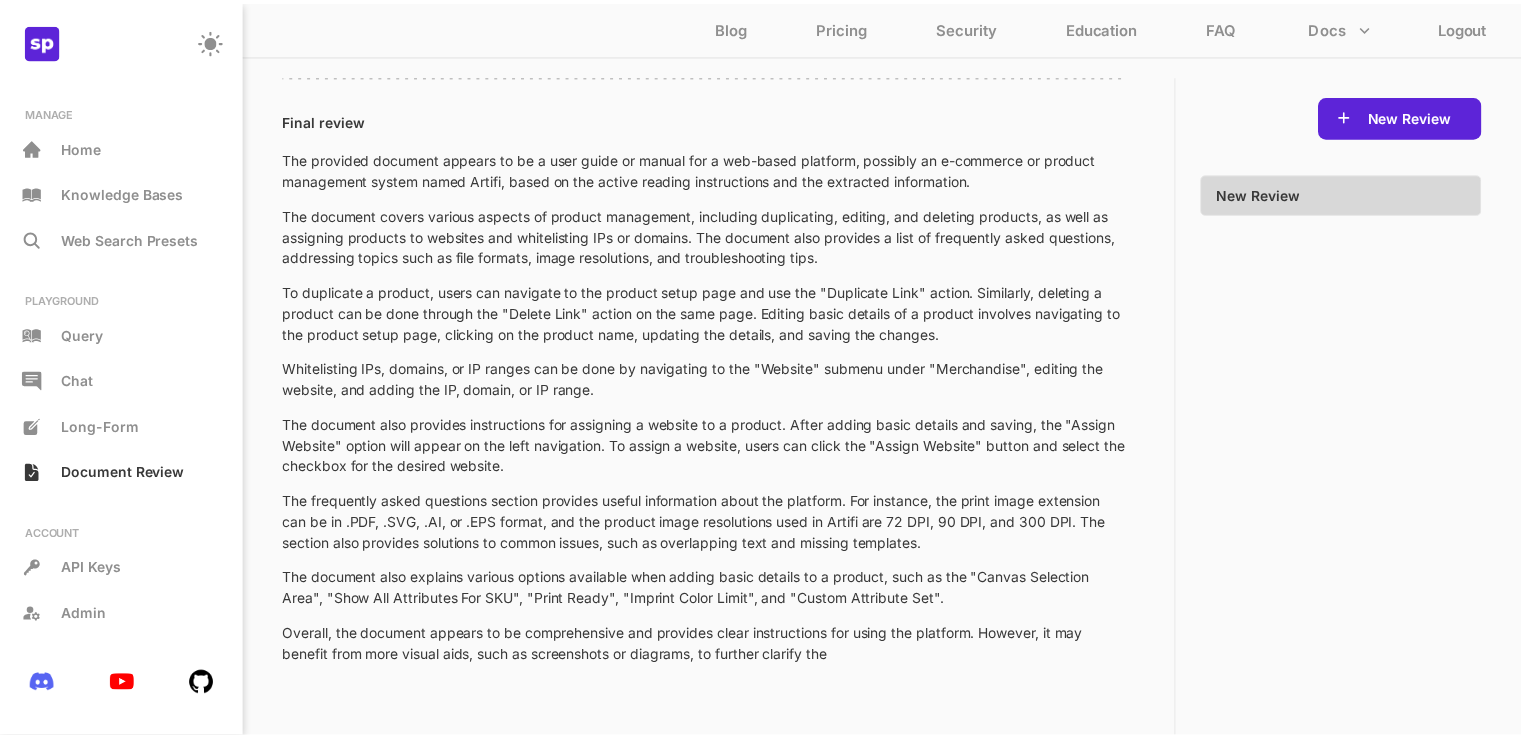 scroll, scrollTop: 492, scrollLeft: 0, axis: vertical 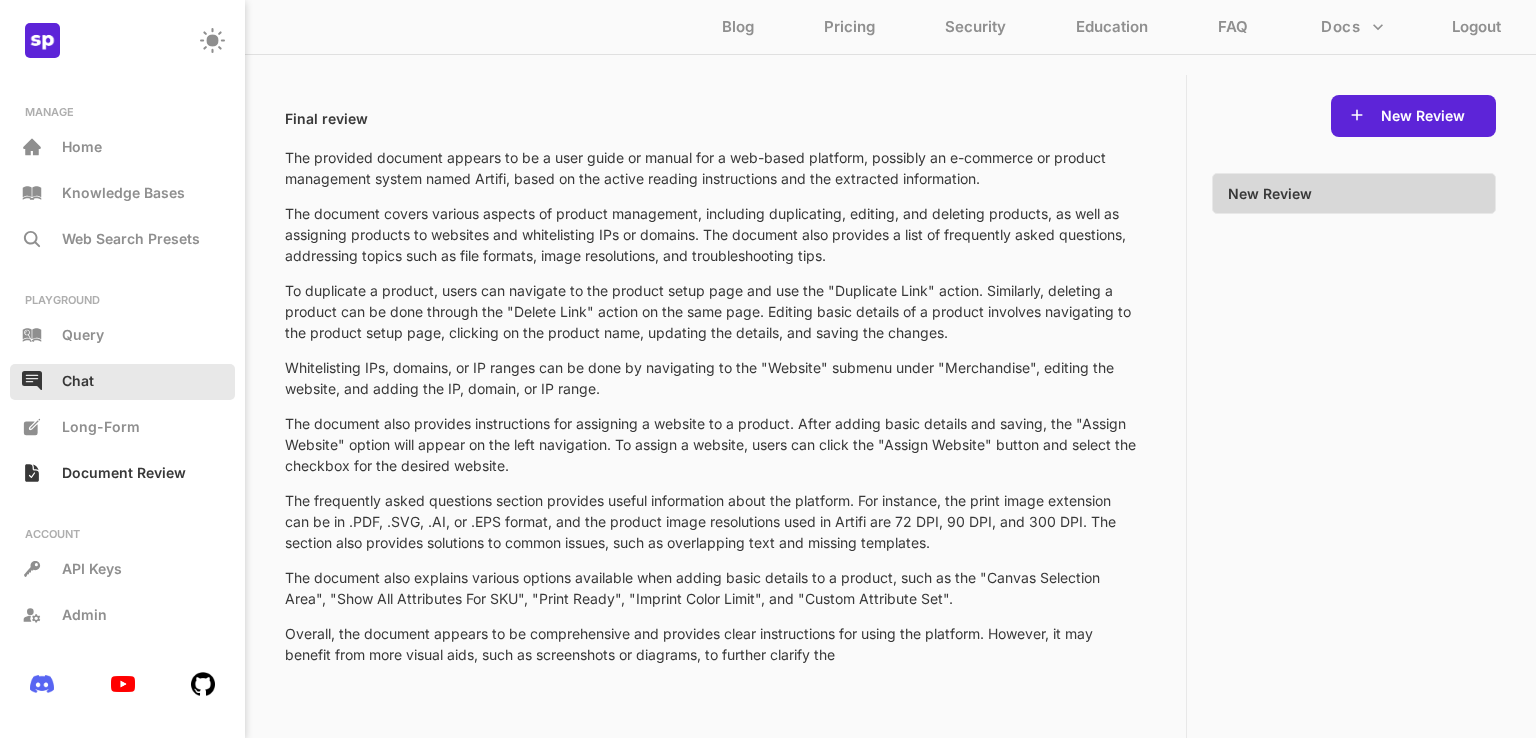 click on "Chat" at bounding box center (122, 382) 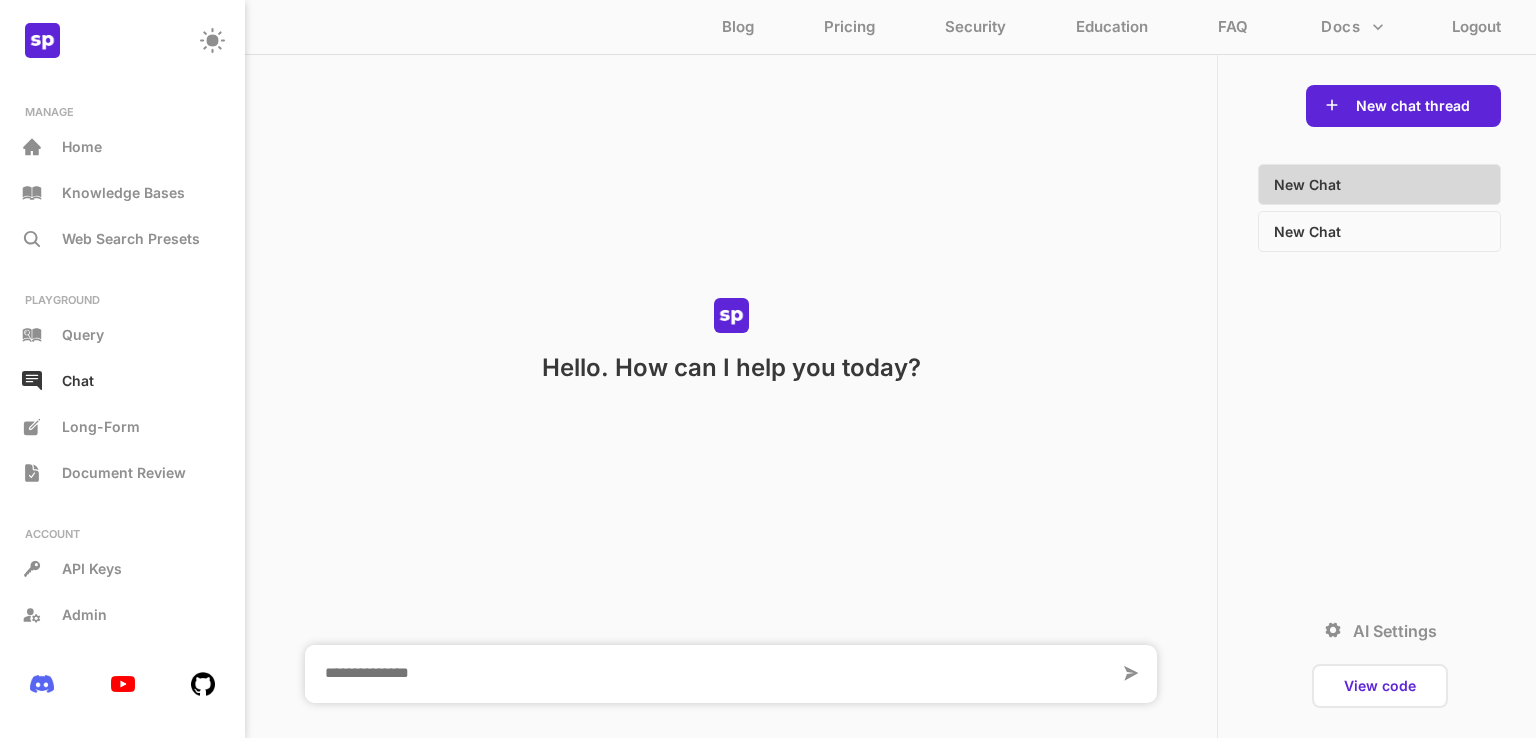 click at bounding box center [712, 674] 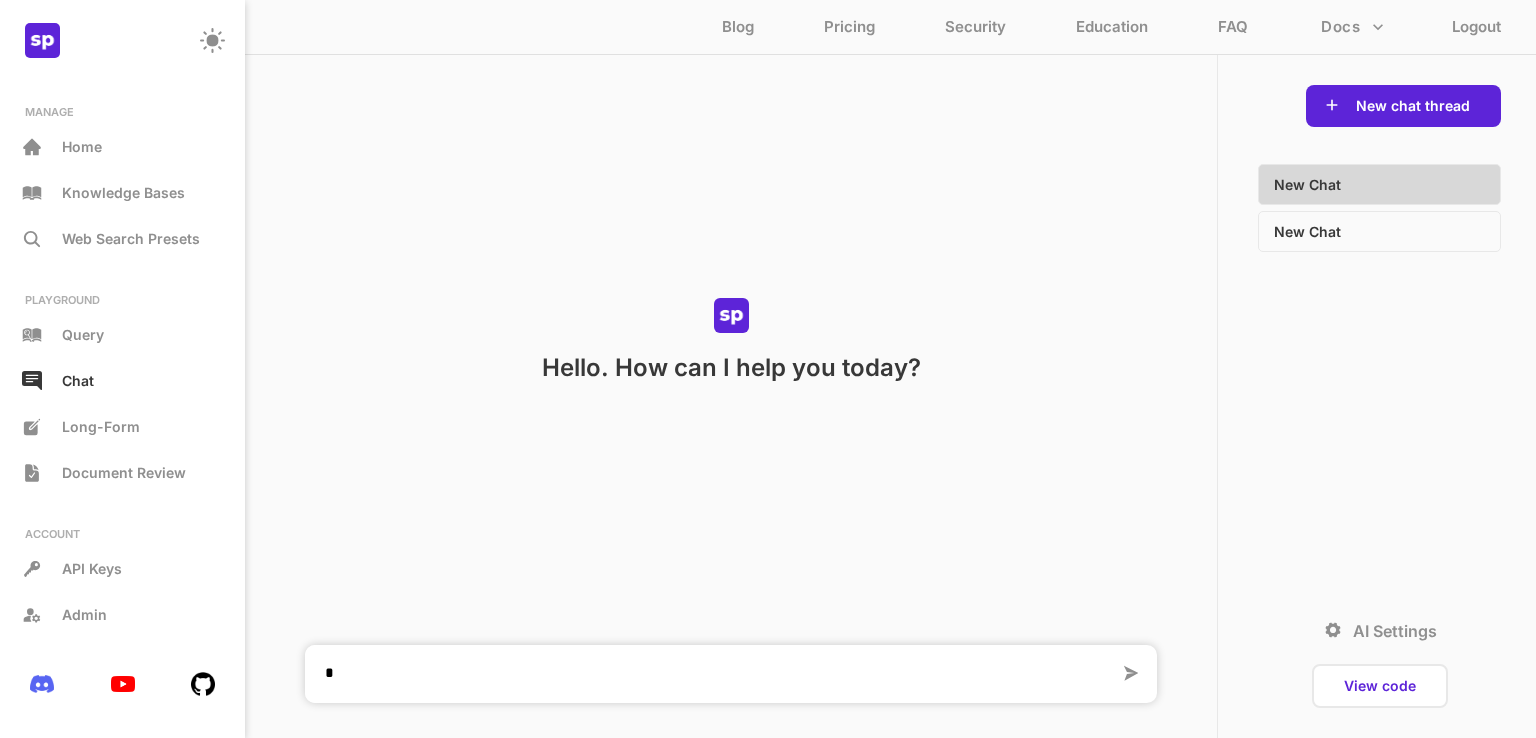 type on "**" 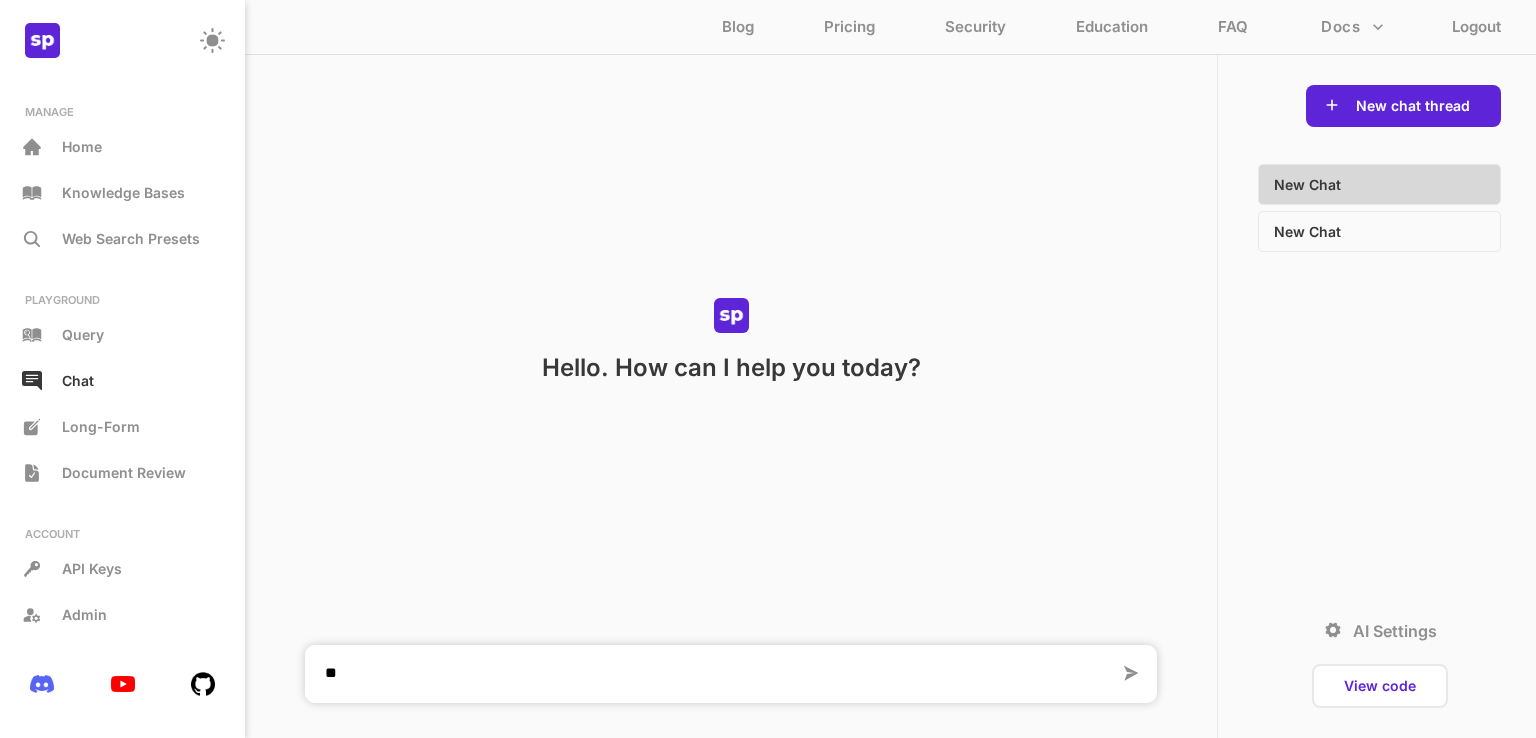 type 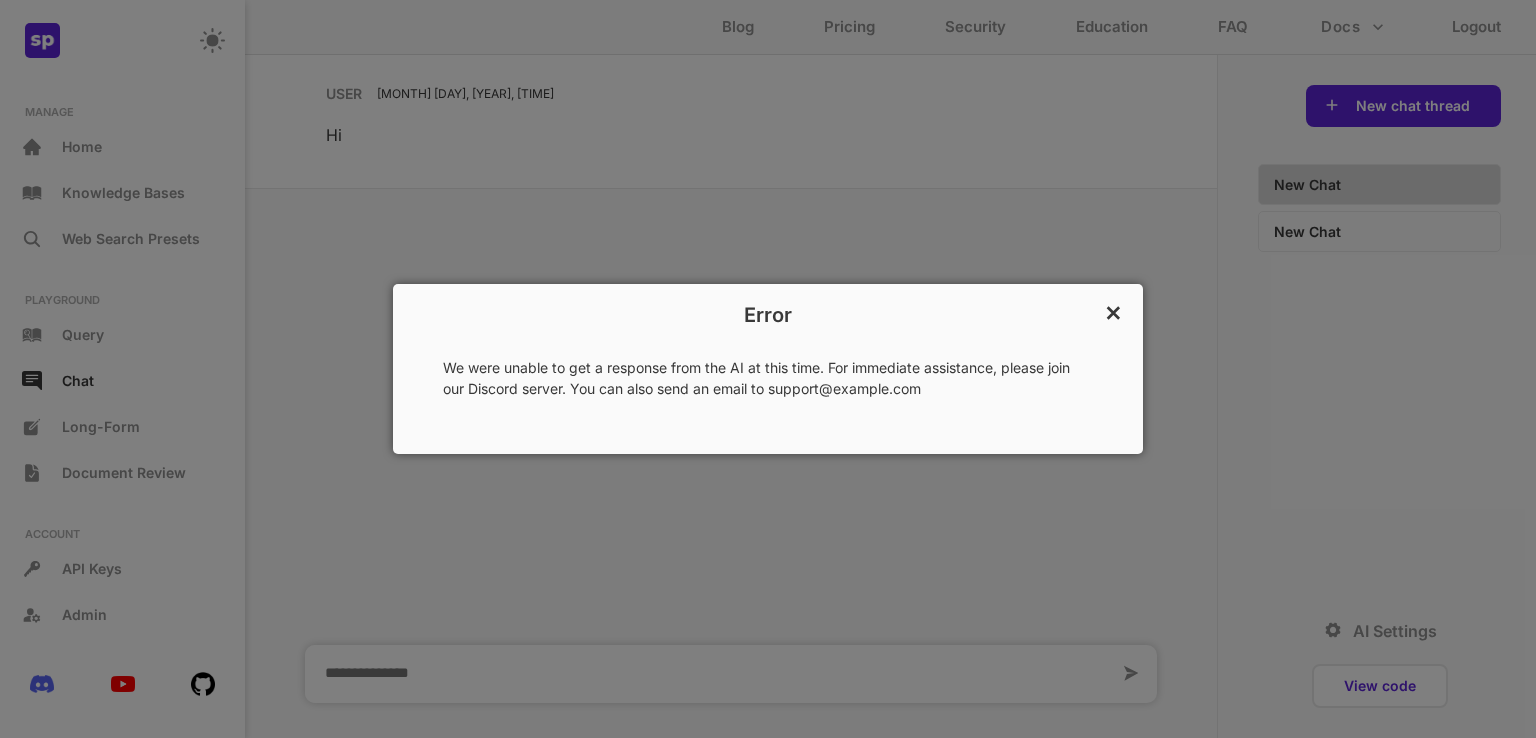 click on "×" at bounding box center (1113, 311) 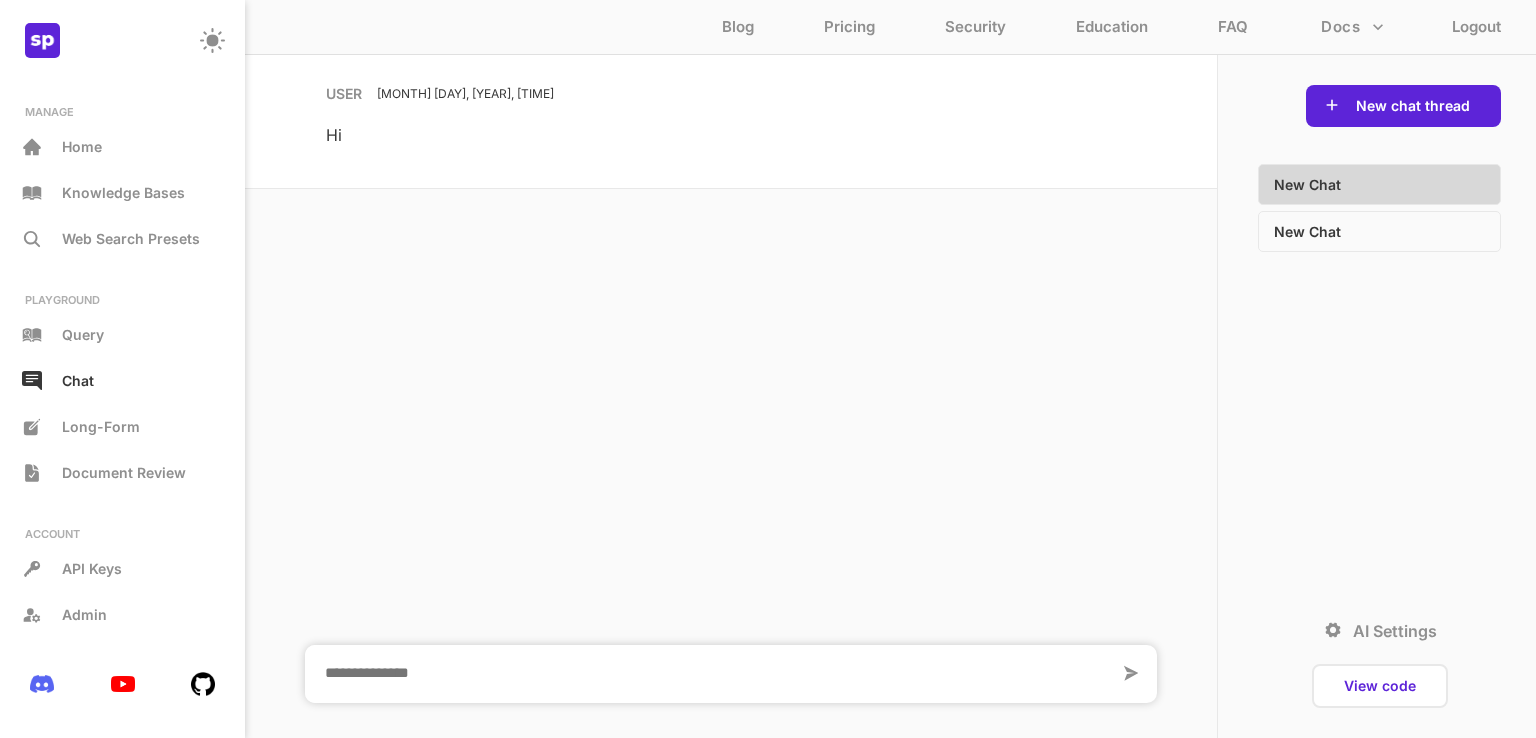 click on "PLAYGROUND Query Chat Long-Form Document Review" at bounding box center (122, 392) 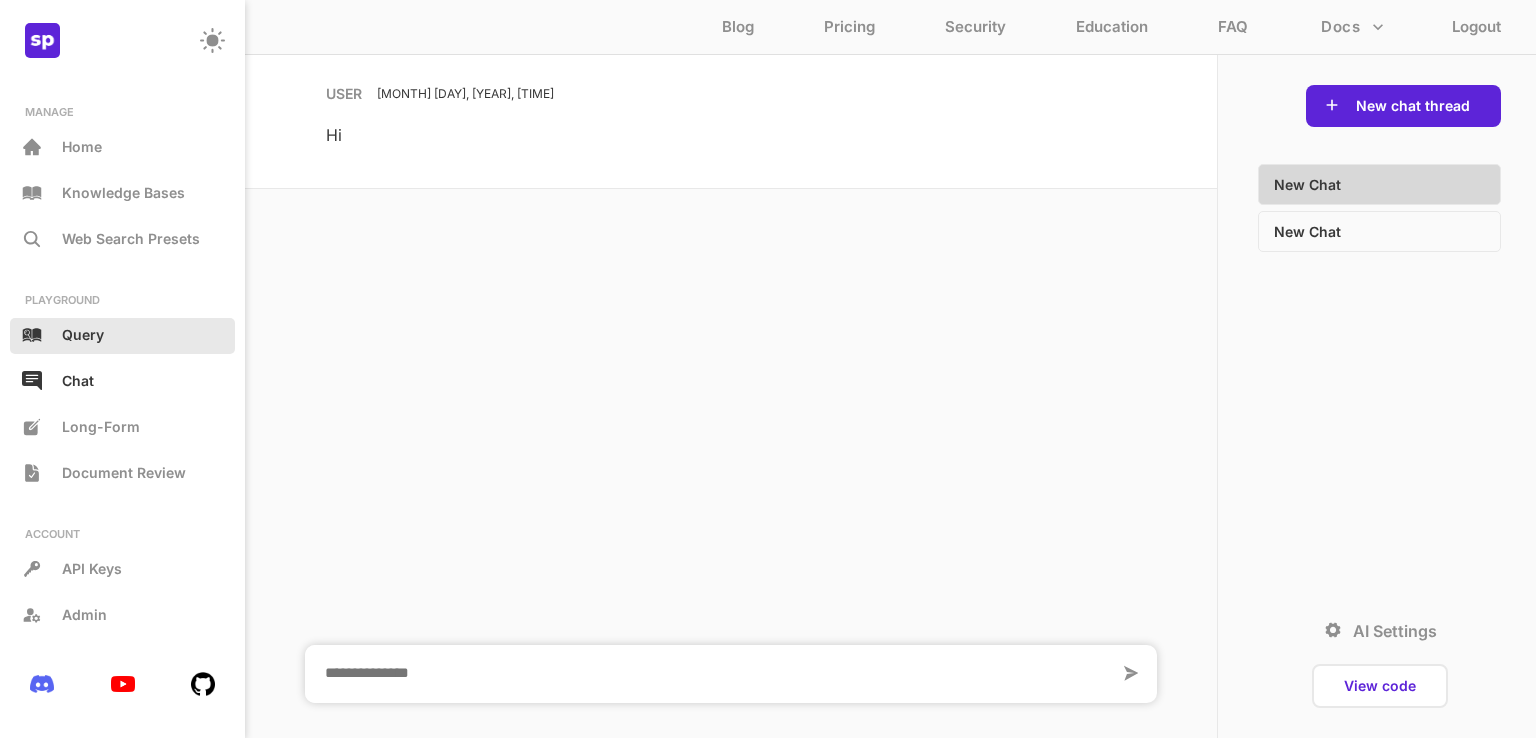 click on "Query" at bounding box center [122, 336] 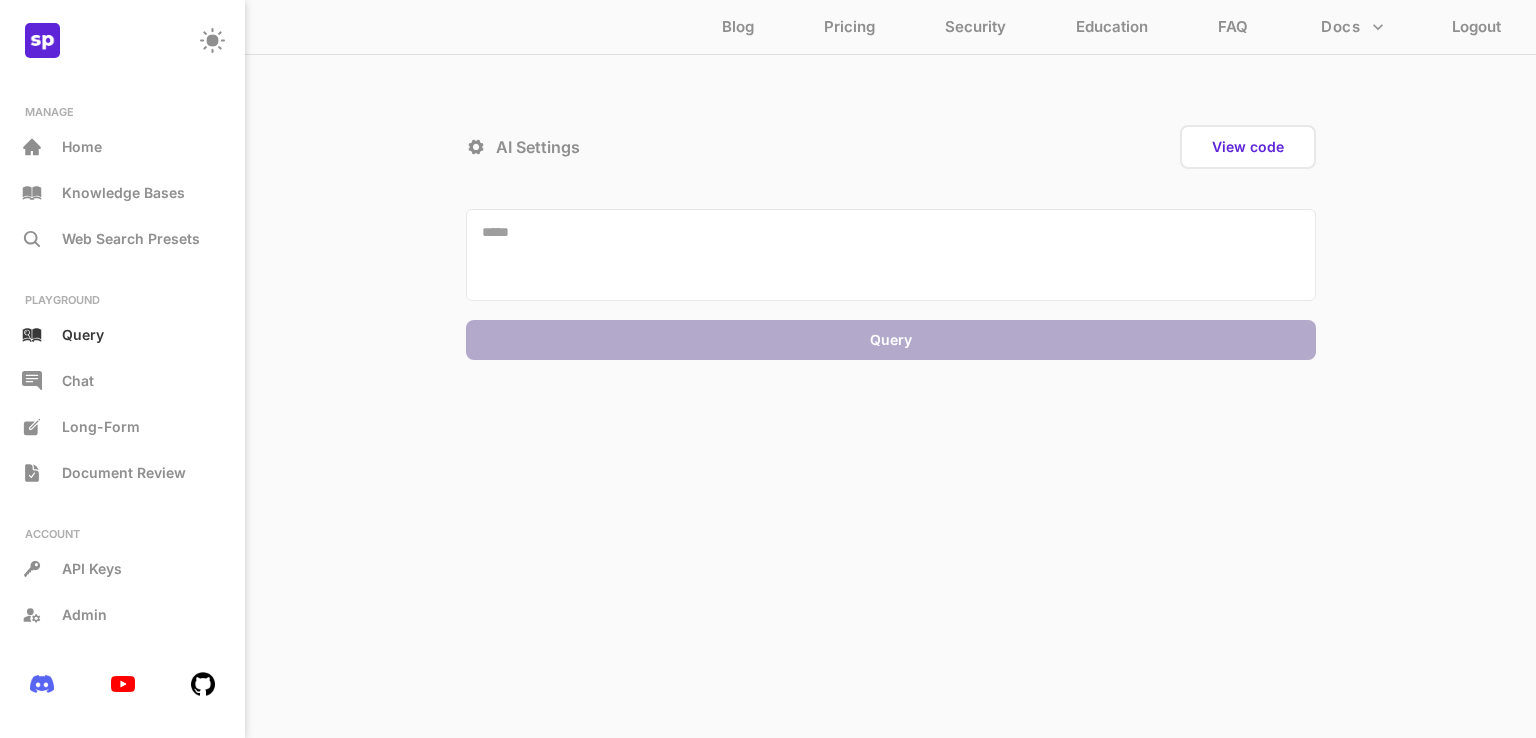 click on "AI Settings" at bounding box center [538, 147] 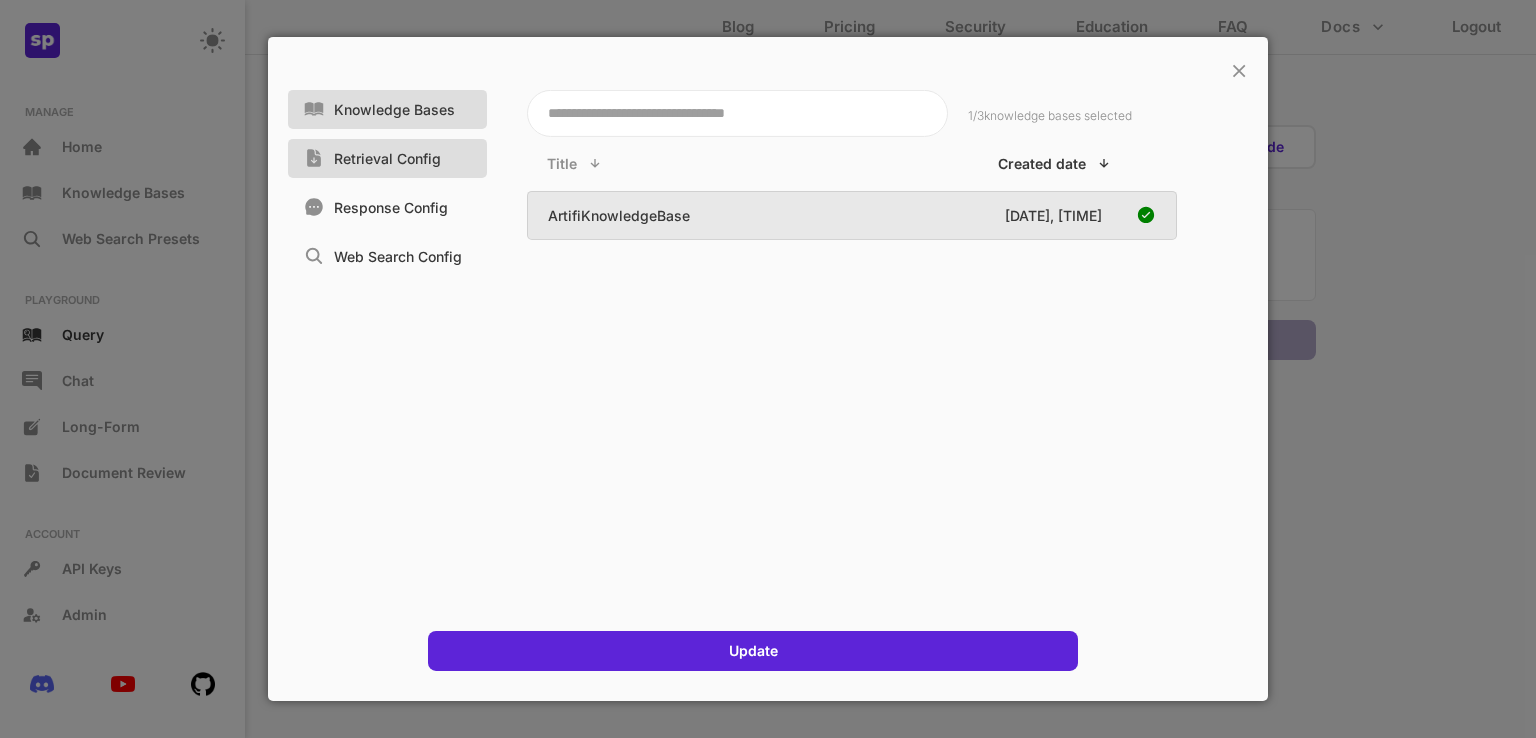 click on "Retrieval Config" at bounding box center (387, 158) 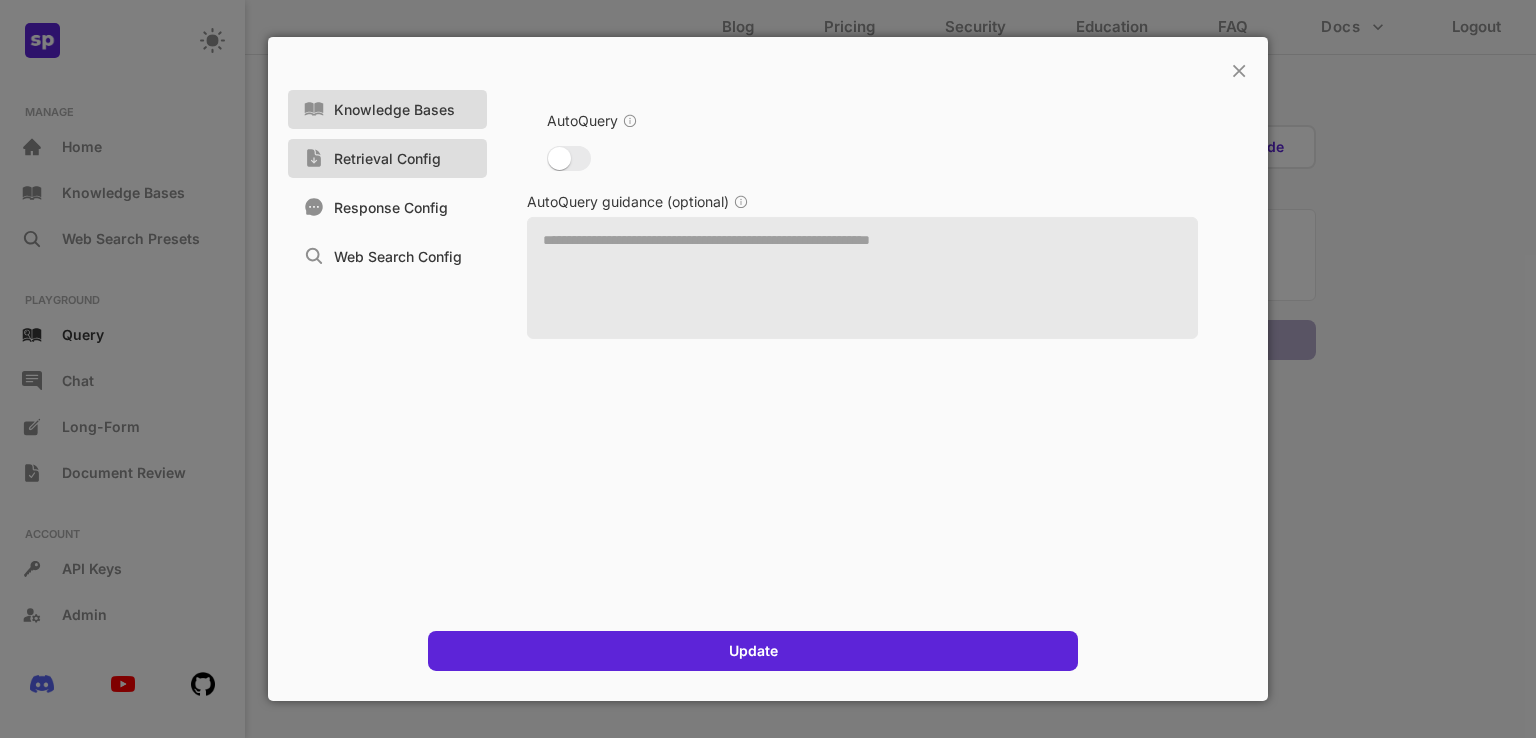 click on "Knowledge Bases" at bounding box center [394, 109] 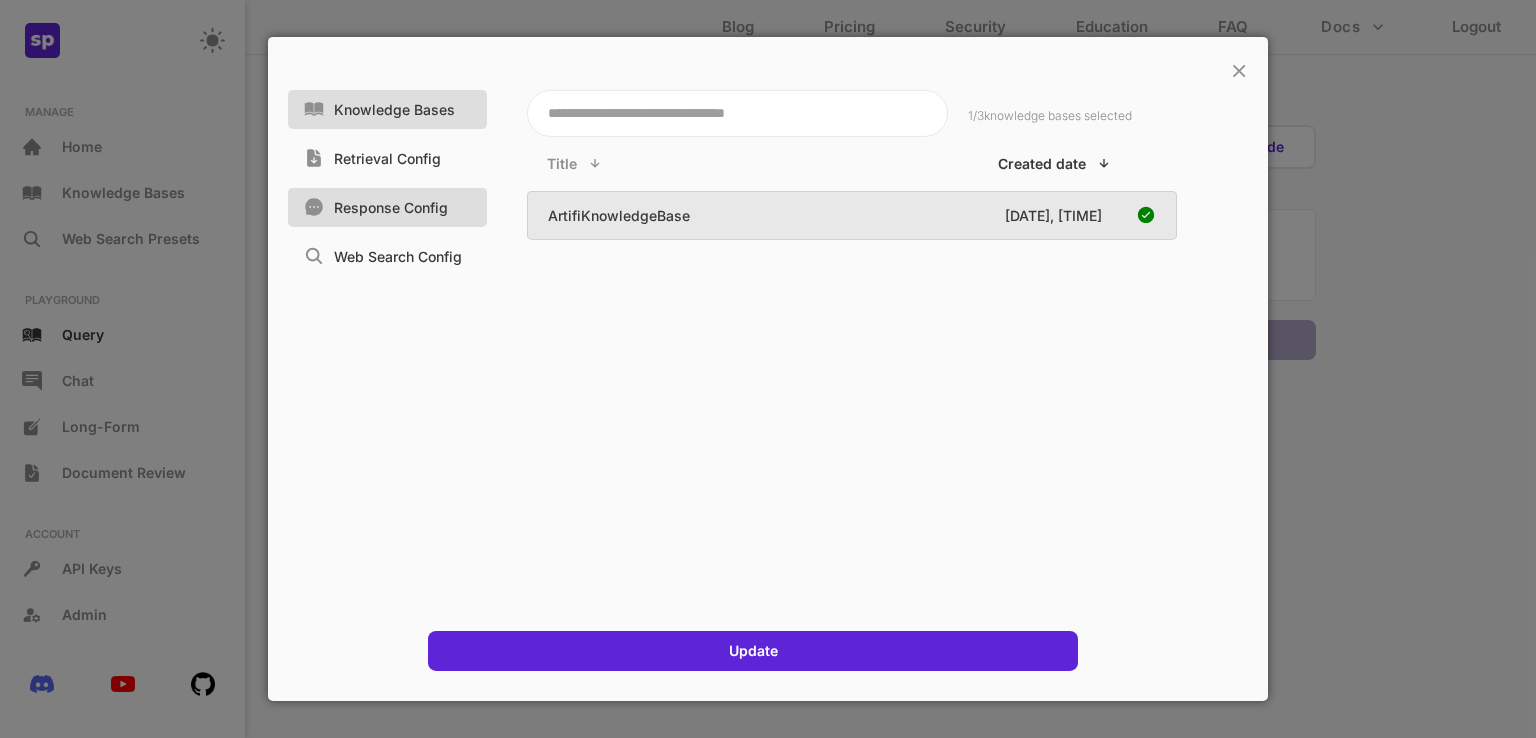 click on "Response Config" at bounding box center [391, 207] 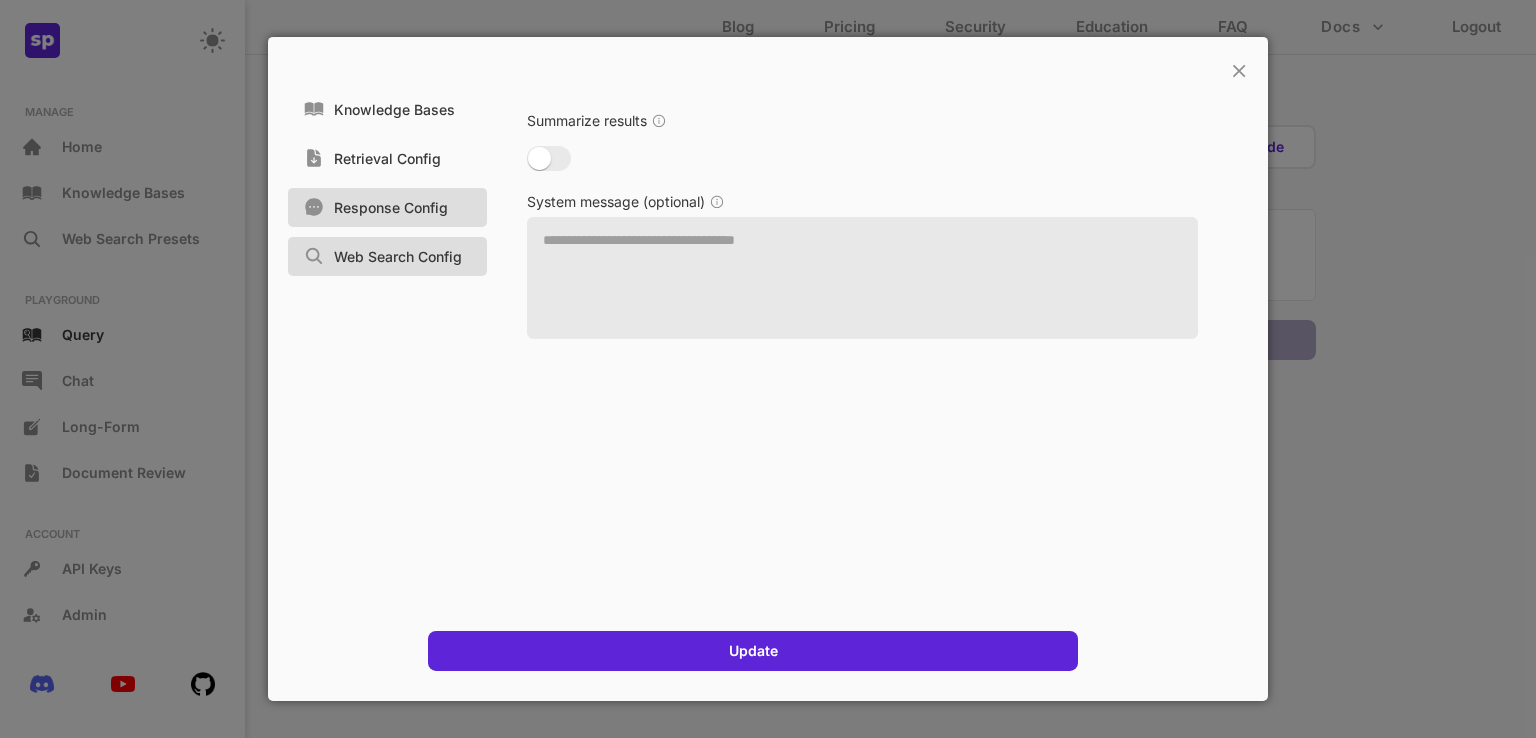 click on "Web Search Config" at bounding box center (387, 256) 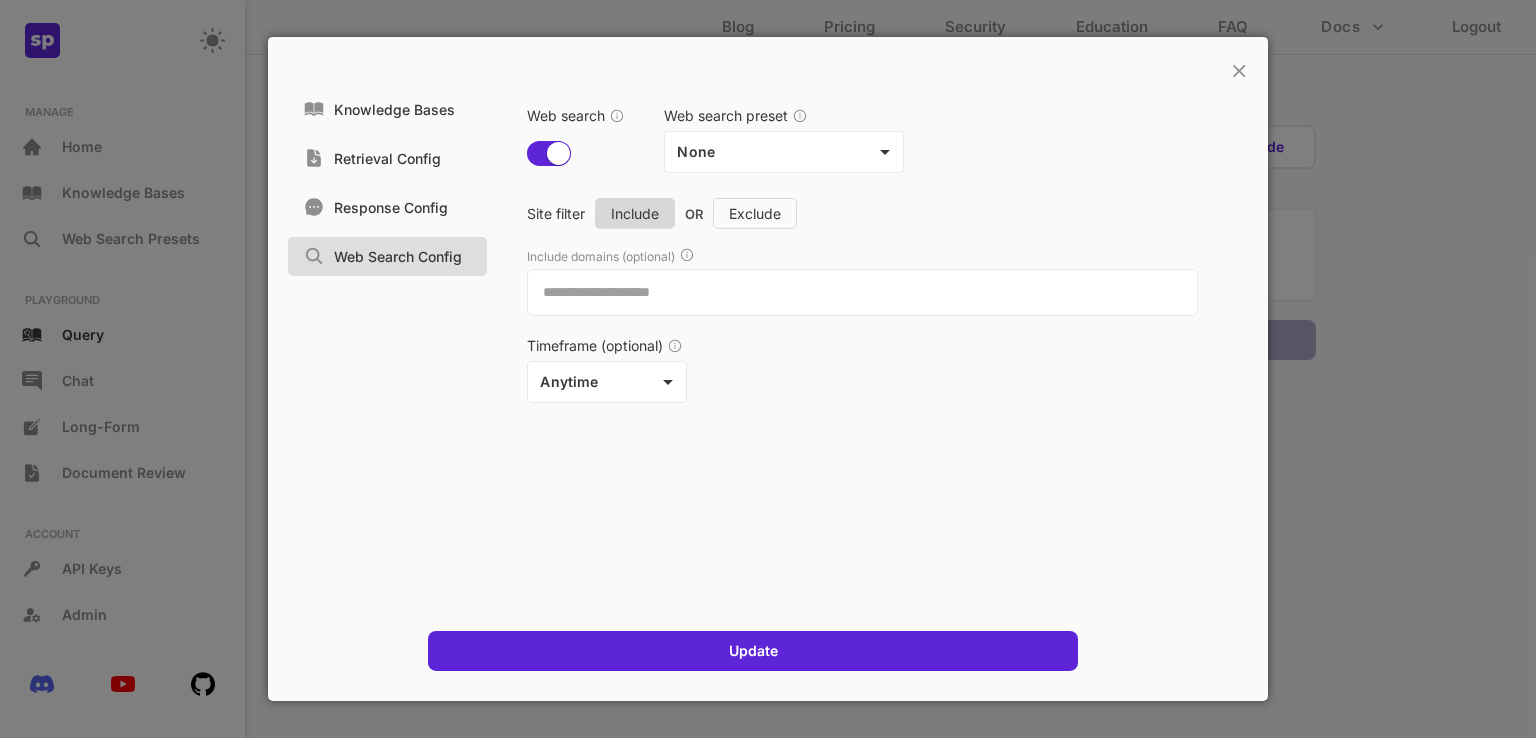 click on "This web-app is not optimized for small screens. Please use a larger screen to view this web-app. Blog Pricing Security Education FAQ Docs Logout MANAGE Home Knowledge Bases Web Search Presets PLAYGROUND Query Chat Long-Form Document Review ACCOUNT API Keys Admin × Knowledge Bases Retrieval Config Response Config Web Search Config Web search Web search preset None **** Site filter Include OR Exclude Include domains (optional) Timeframe (optional) Anytime *** Update AI Settings View code Query Conceptual Docs Python SDK API Reference Examples" at bounding box center [768, 369] 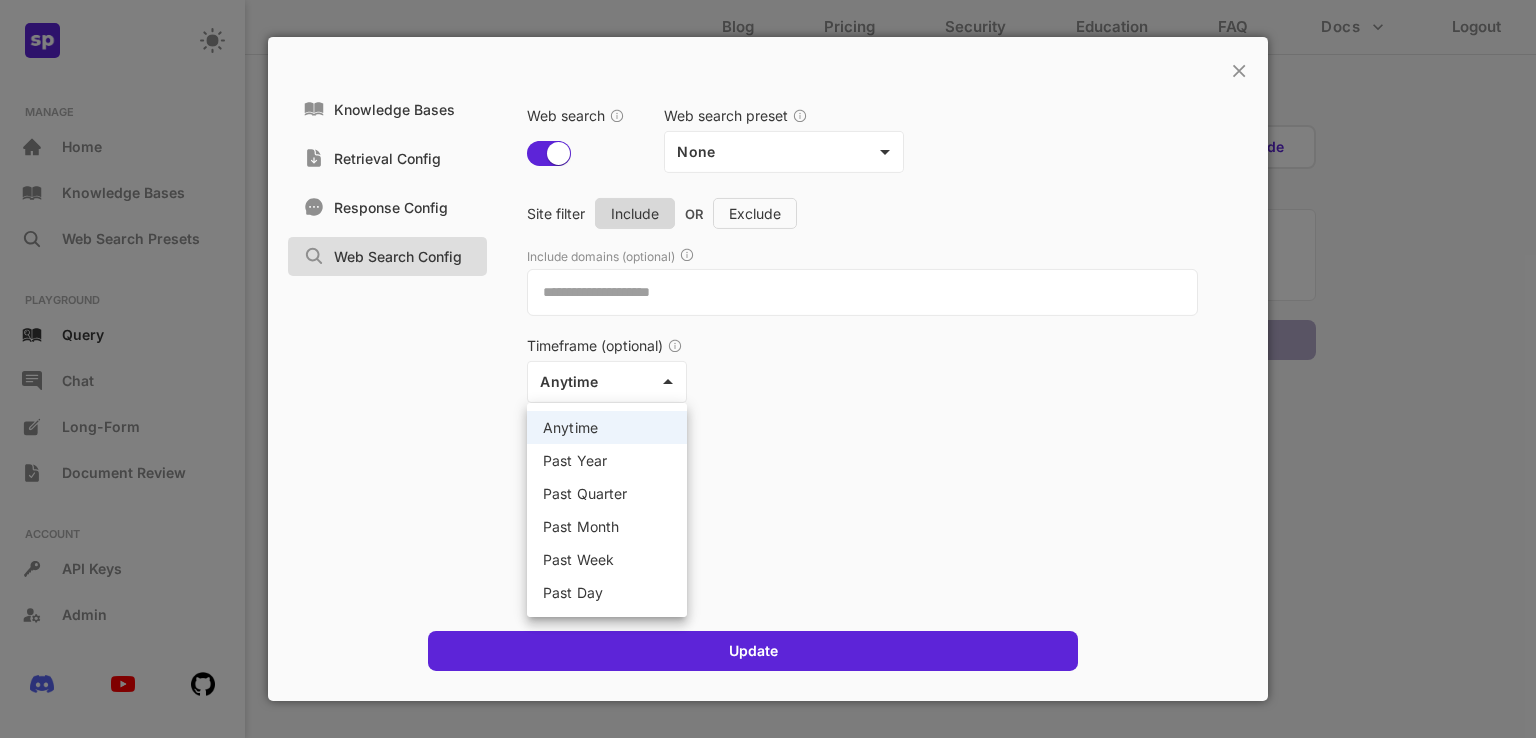 click at bounding box center (768, 369) 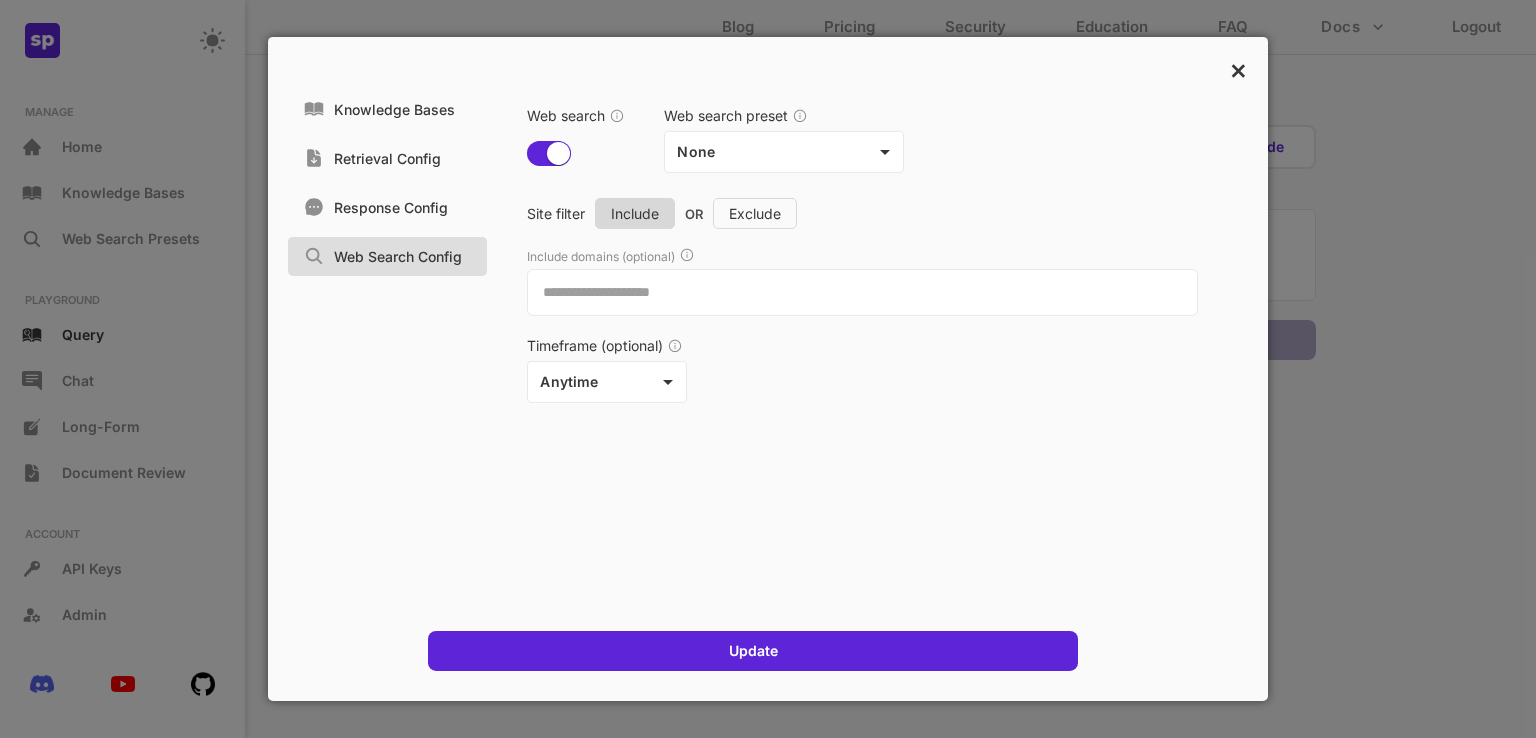 click on "×" at bounding box center [1238, 69] 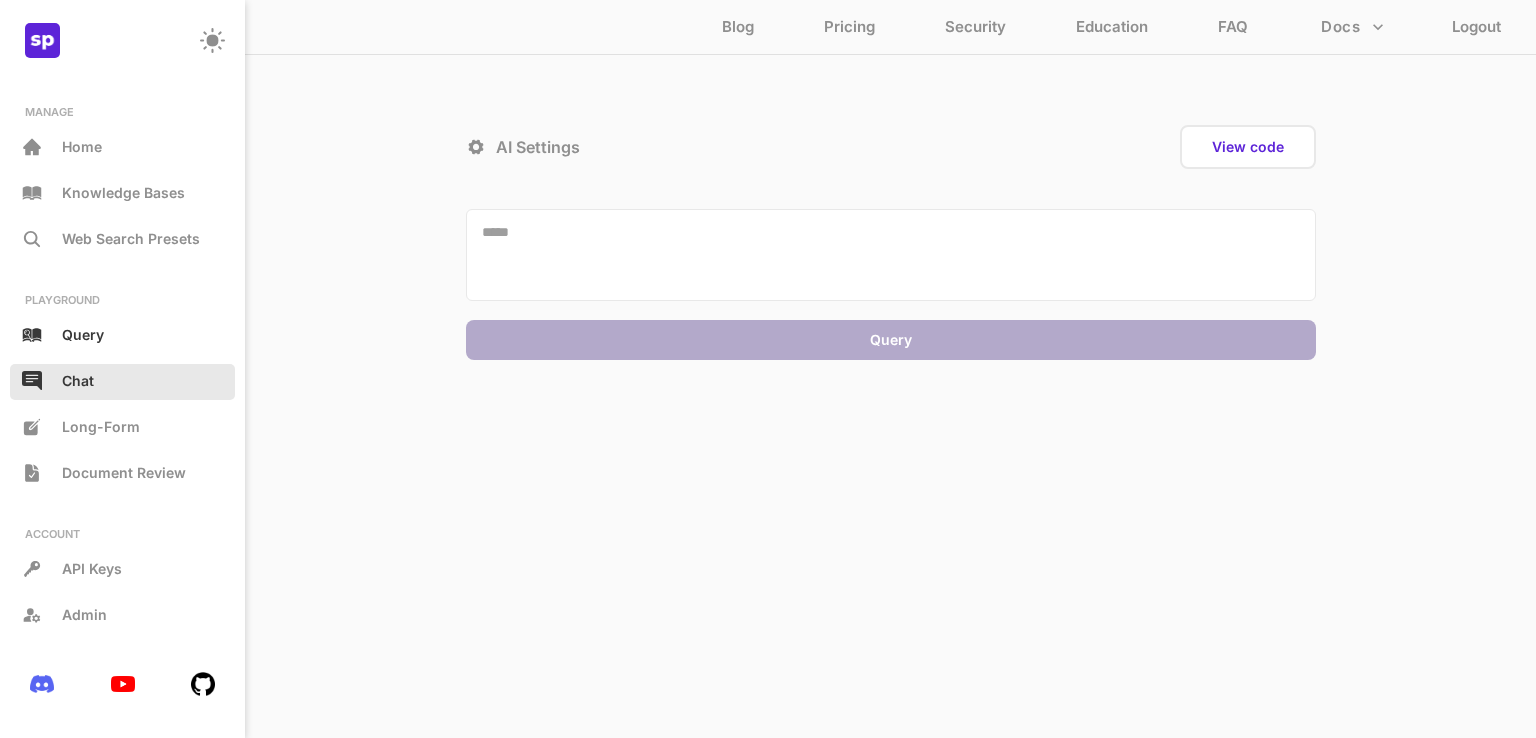 click on "Chat" at bounding box center [122, 382] 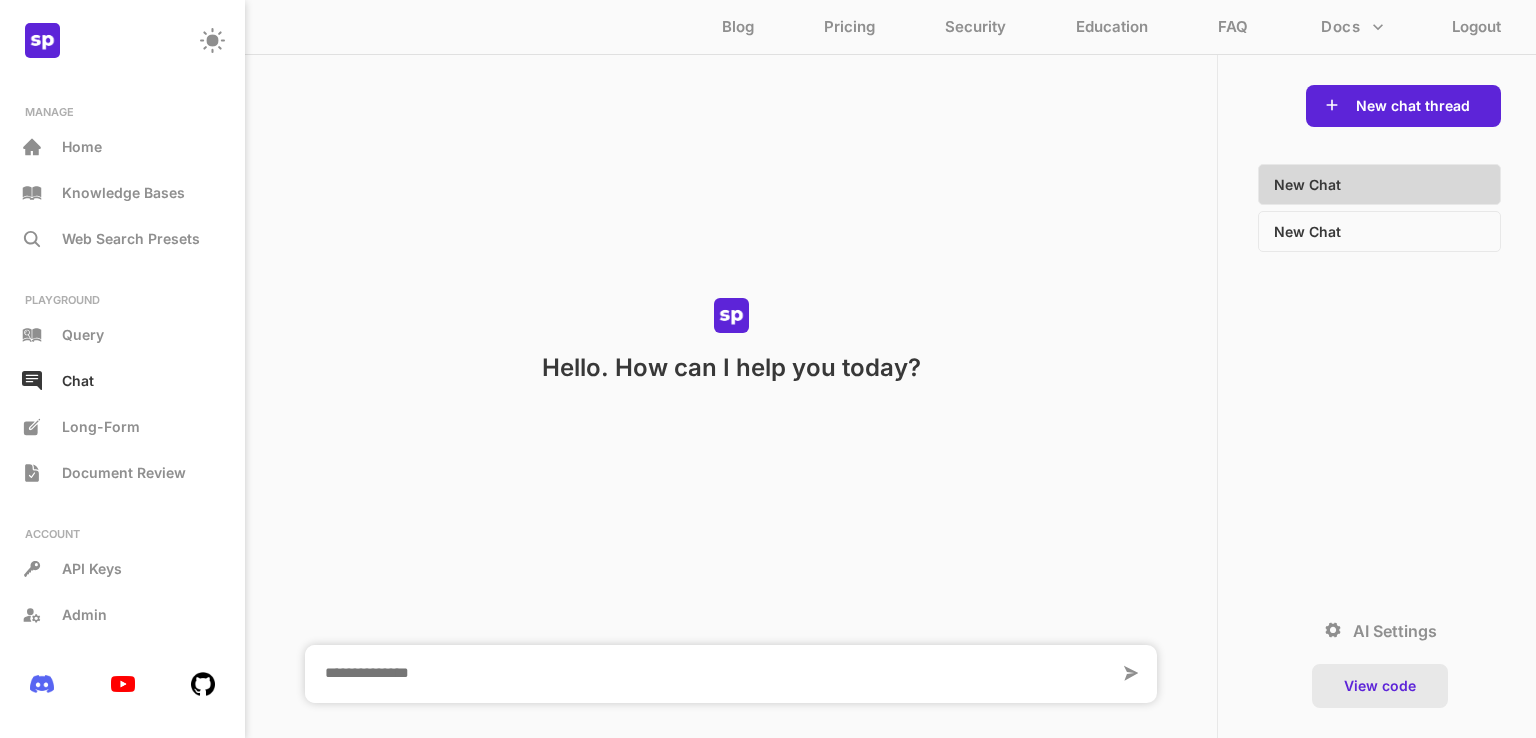 click on "View code" at bounding box center [1380, 686] 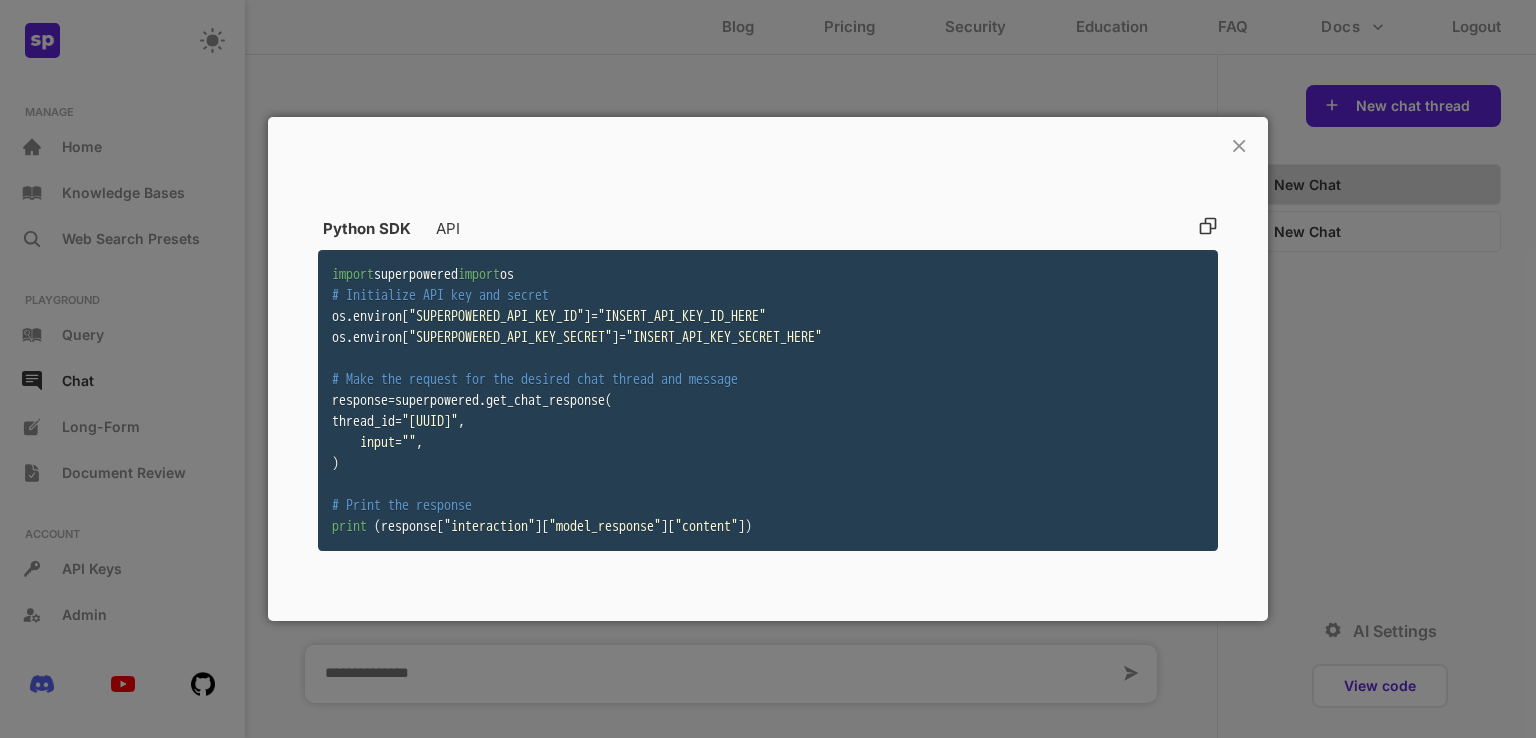 click on "API" at bounding box center [448, 228] 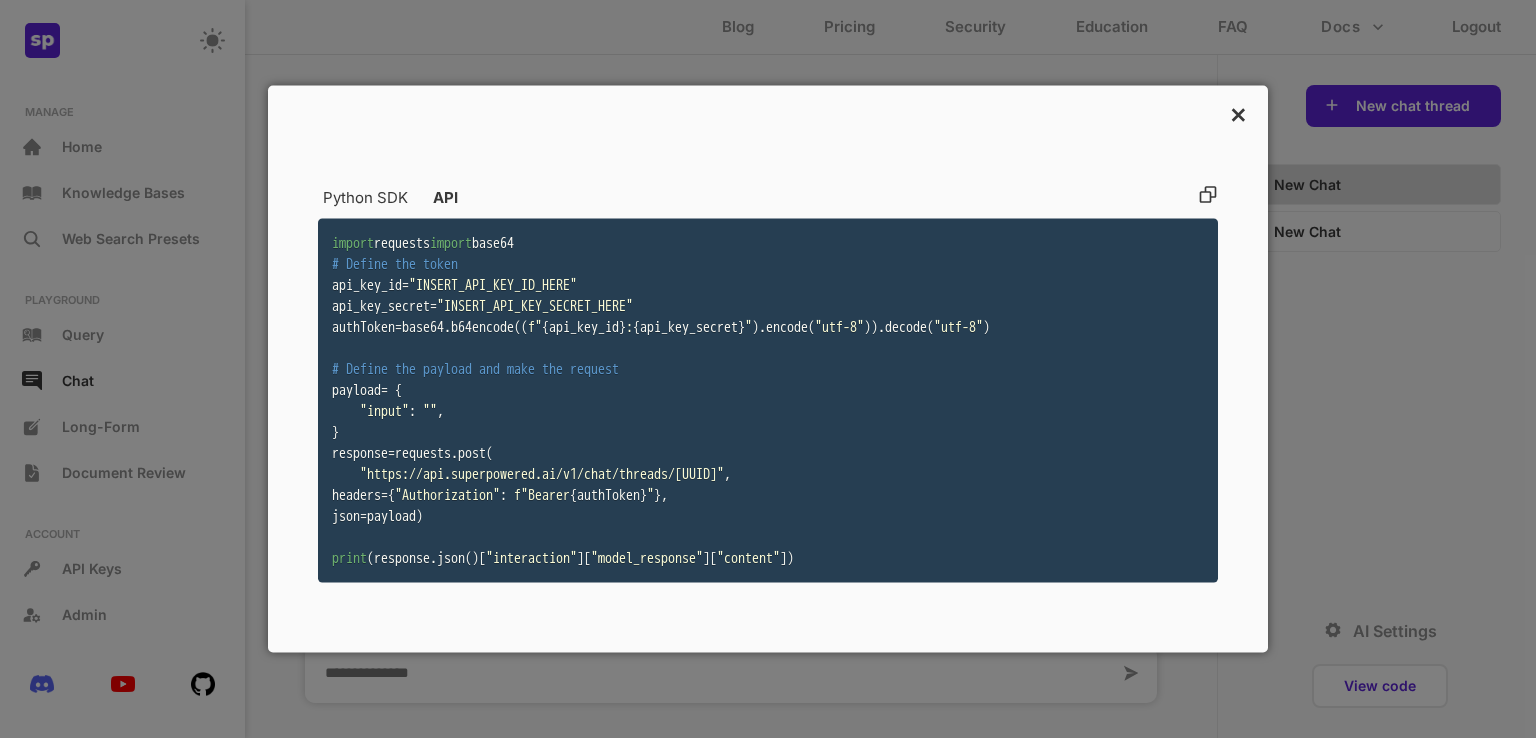 click on "×" at bounding box center [1236, 115] 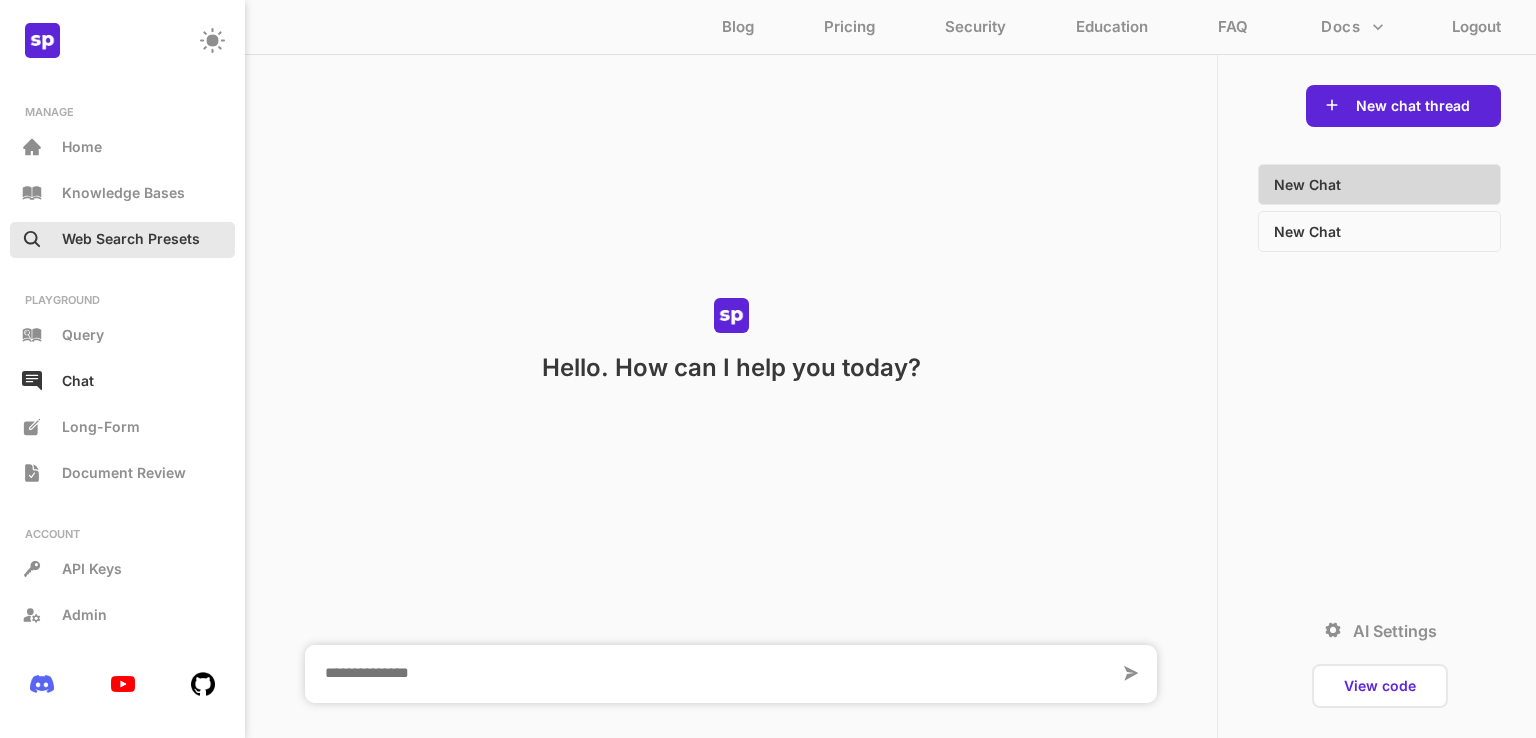 click on "Web Search Presets" at bounding box center (122, 240) 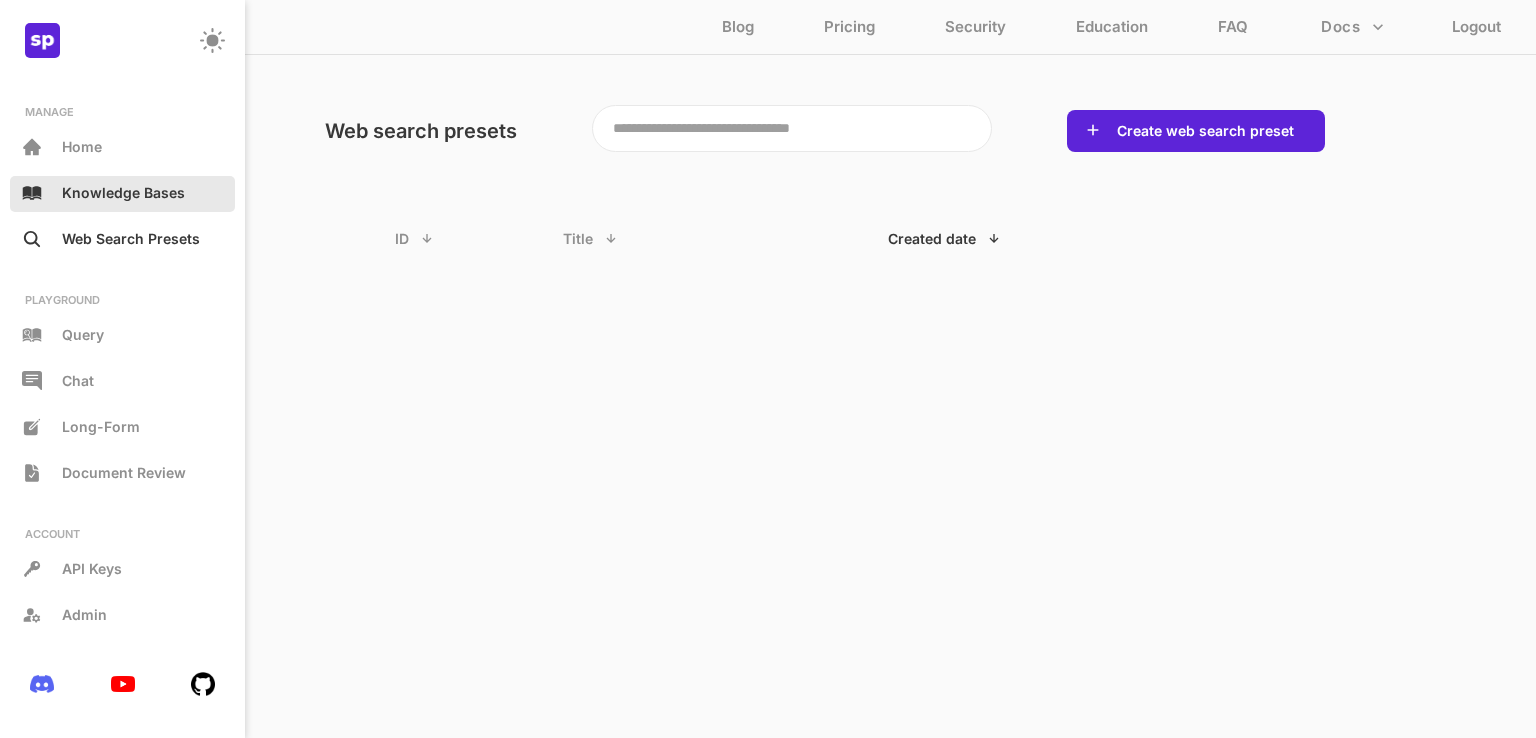 click on "Knowledge Bases" at bounding box center (123, 192) 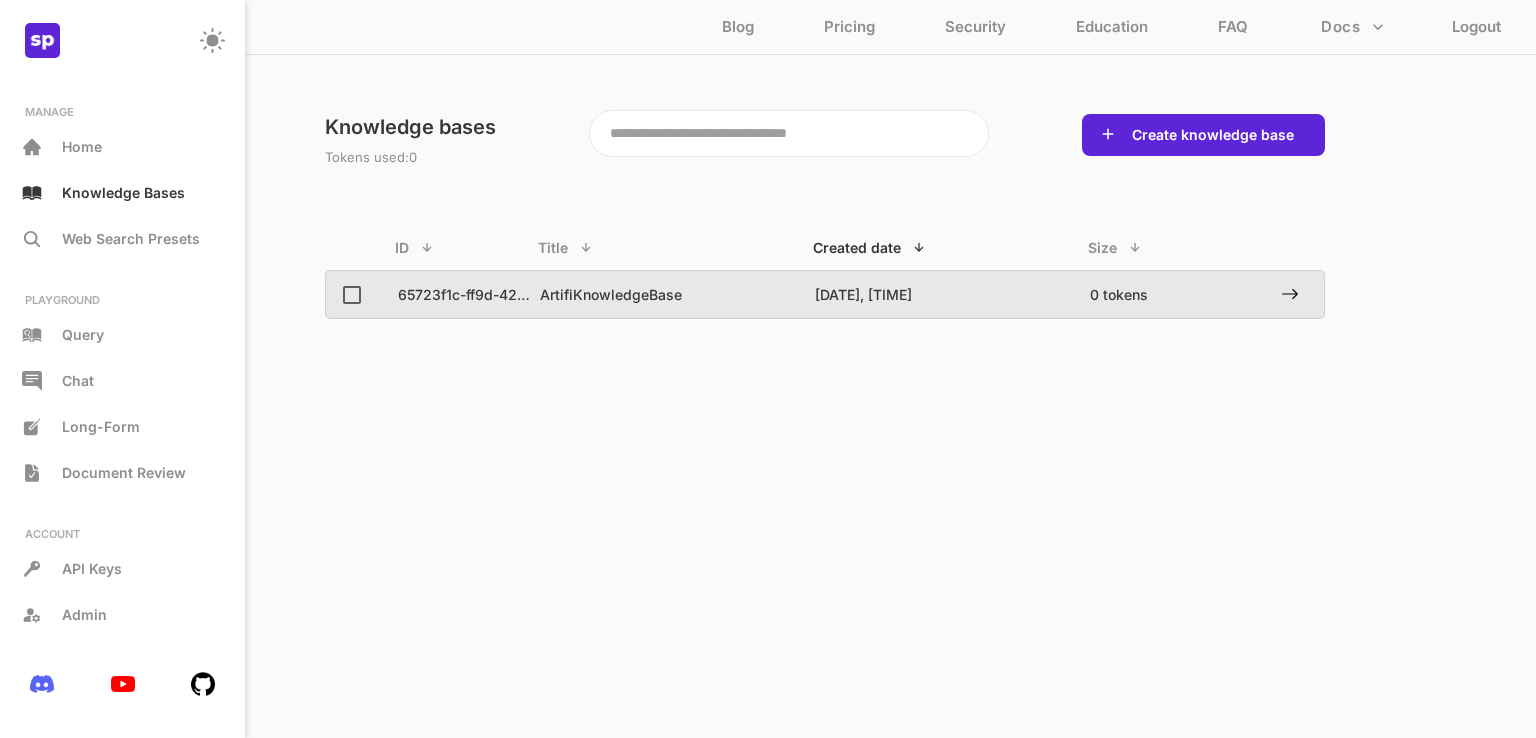 click on "65723f1c-ff9d-42a3" at bounding box center (464, 294) 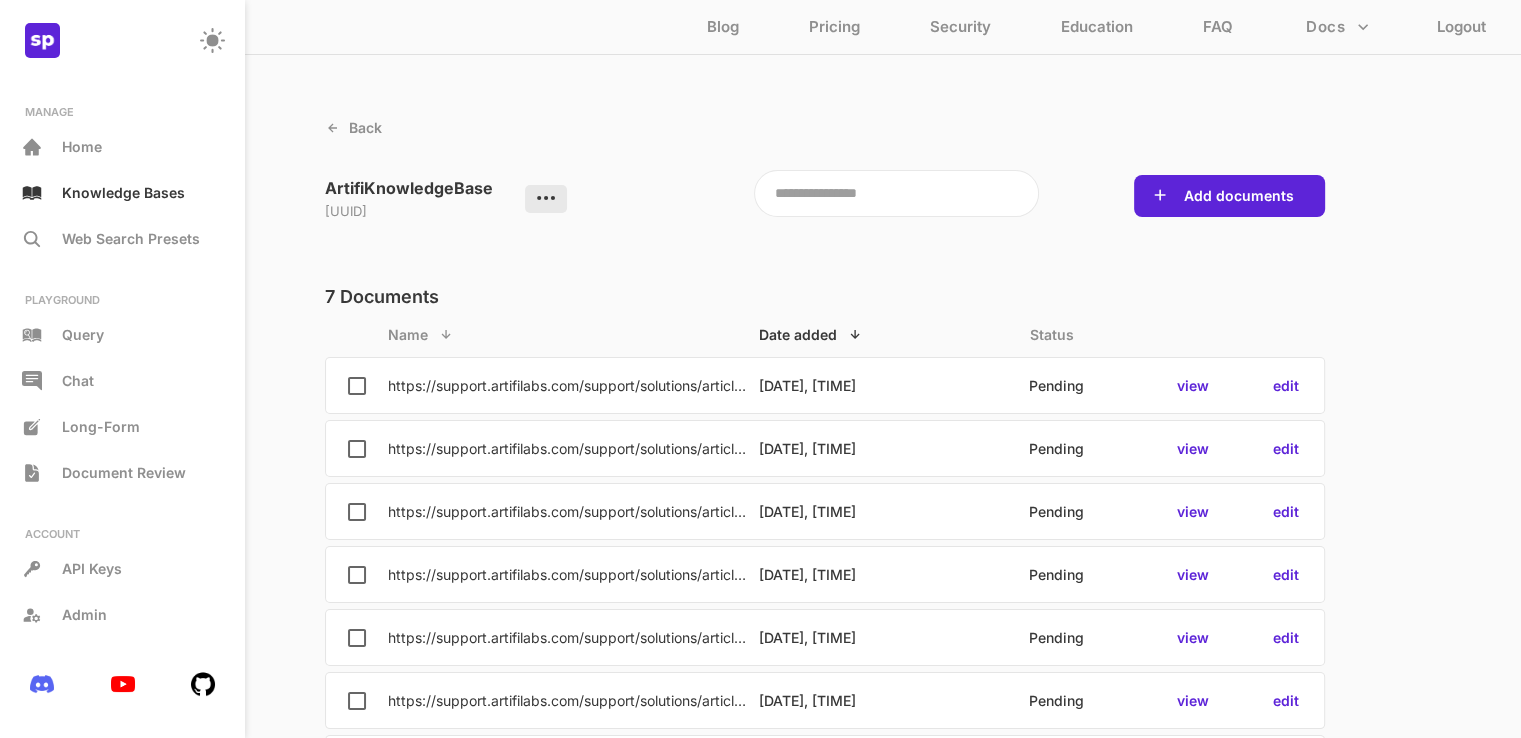 click 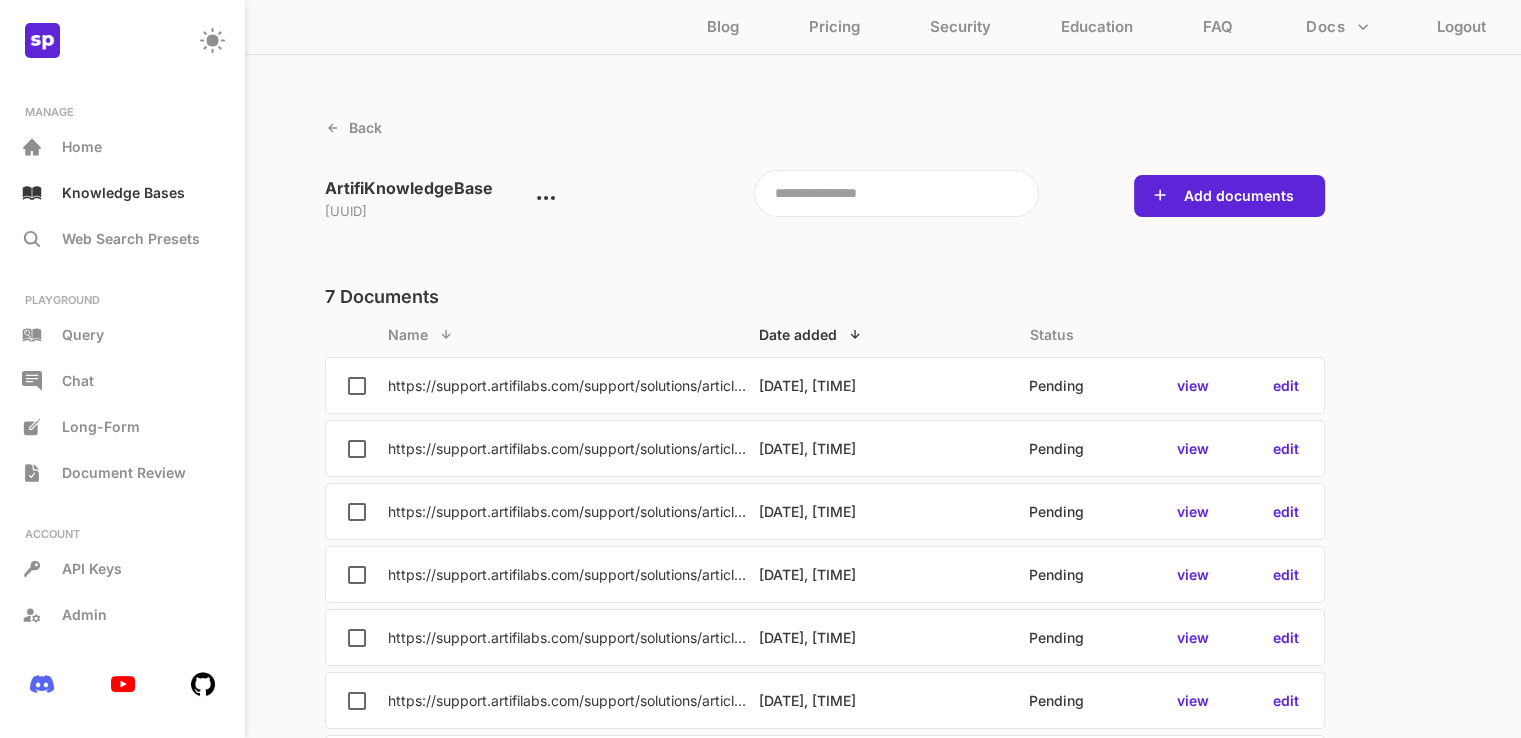 click on "7 Documents Name Date added Status https://support.artifilabs.com/support/solutions/articles/43000674272-frequently-asked-questions
8/4/2025, 10:39:52 AM Pending view edit https://support.artifilabs.com/support/solutions/articles/43000632590-whitelisting 8/4/2025, 10:39:51 AM Pending view edit https://support.artifilabs.com/support/solutions/articles/43000632861-adding-basic-details 8/4/2025, 10:39:50 AM Pending view edit https://support.artifilabs.com/support/solutions/articles/43000632867-editing-basic-details 8/4/2025, 10:39:48 AM Pending view edit https://support.artifilabs.com/support/solutions/articles/43000632868-duplicating-product 8/4/2025, 10:39:46 AM Pending view edit https://support.artifilabs.com/support/solutions/articles/43000632870-deleting-product 8/4/2025, 10:39:45 AM Pending view edit https://support.artifilabs.com/support/solutions/articles/43000632941-assigning-website-to-a-product 8/4/2025, 10:39:44 AM Pending view edit" at bounding box center [825, 544] 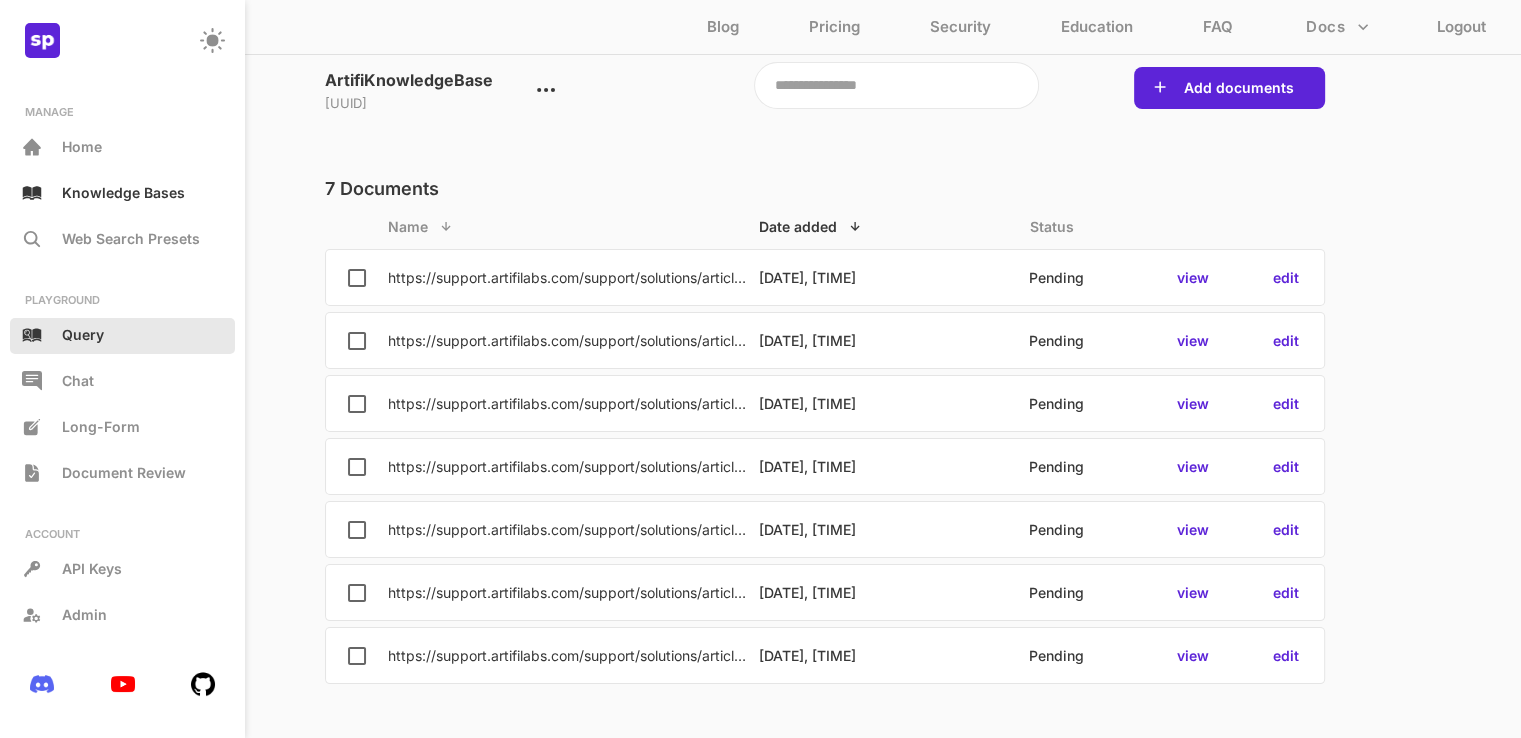 click on "Query" at bounding box center [122, 336] 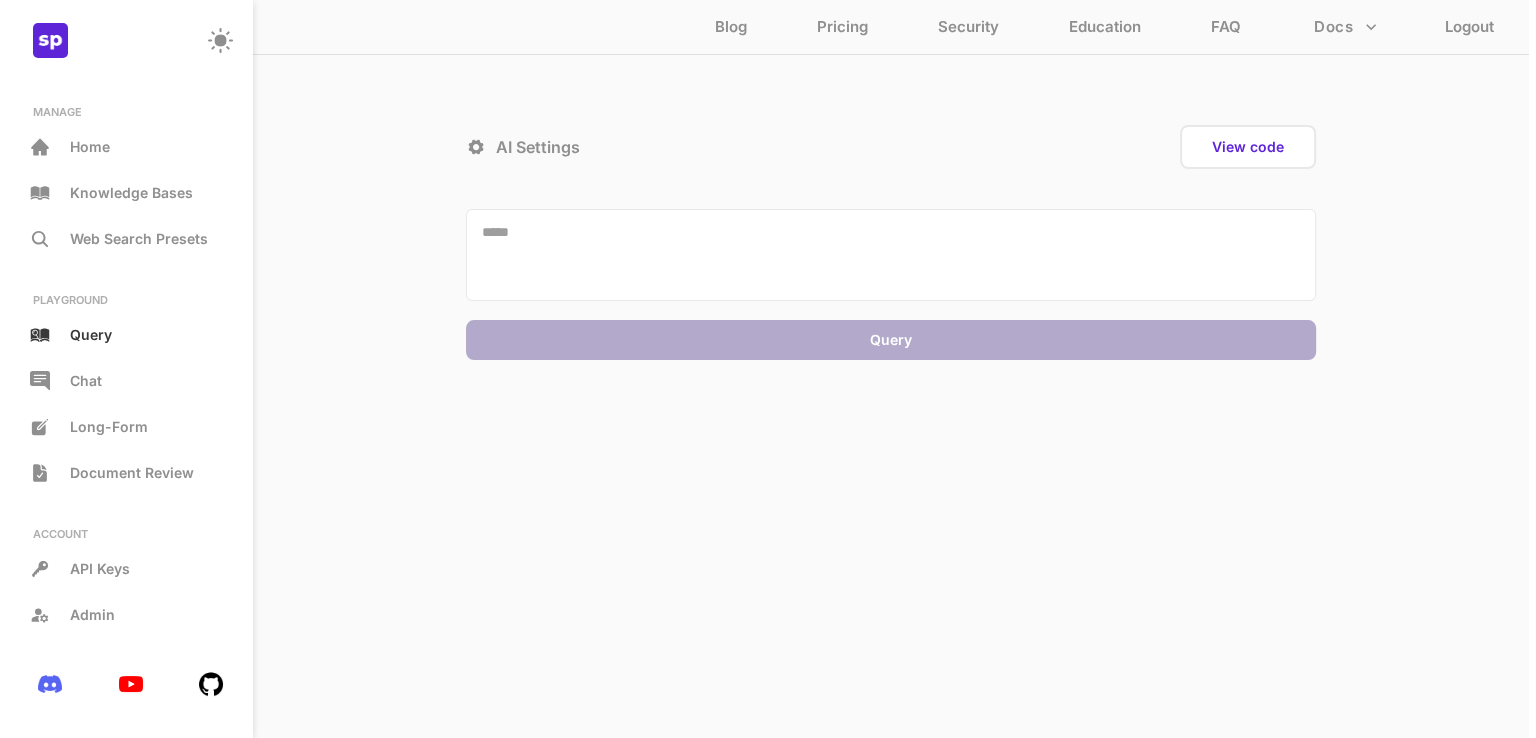 scroll, scrollTop: 0, scrollLeft: 0, axis: both 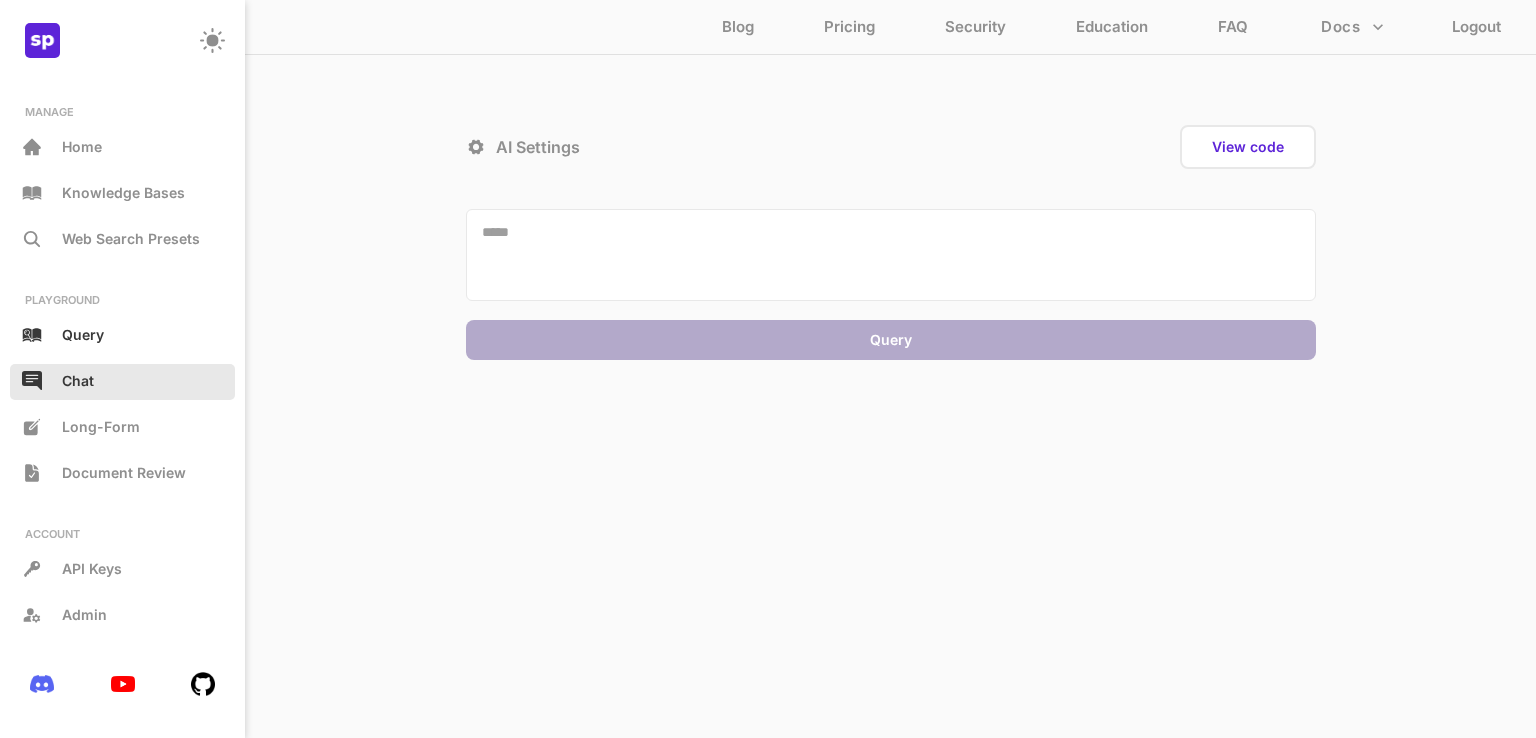 click on "Chat" at bounding box center [122, 382] 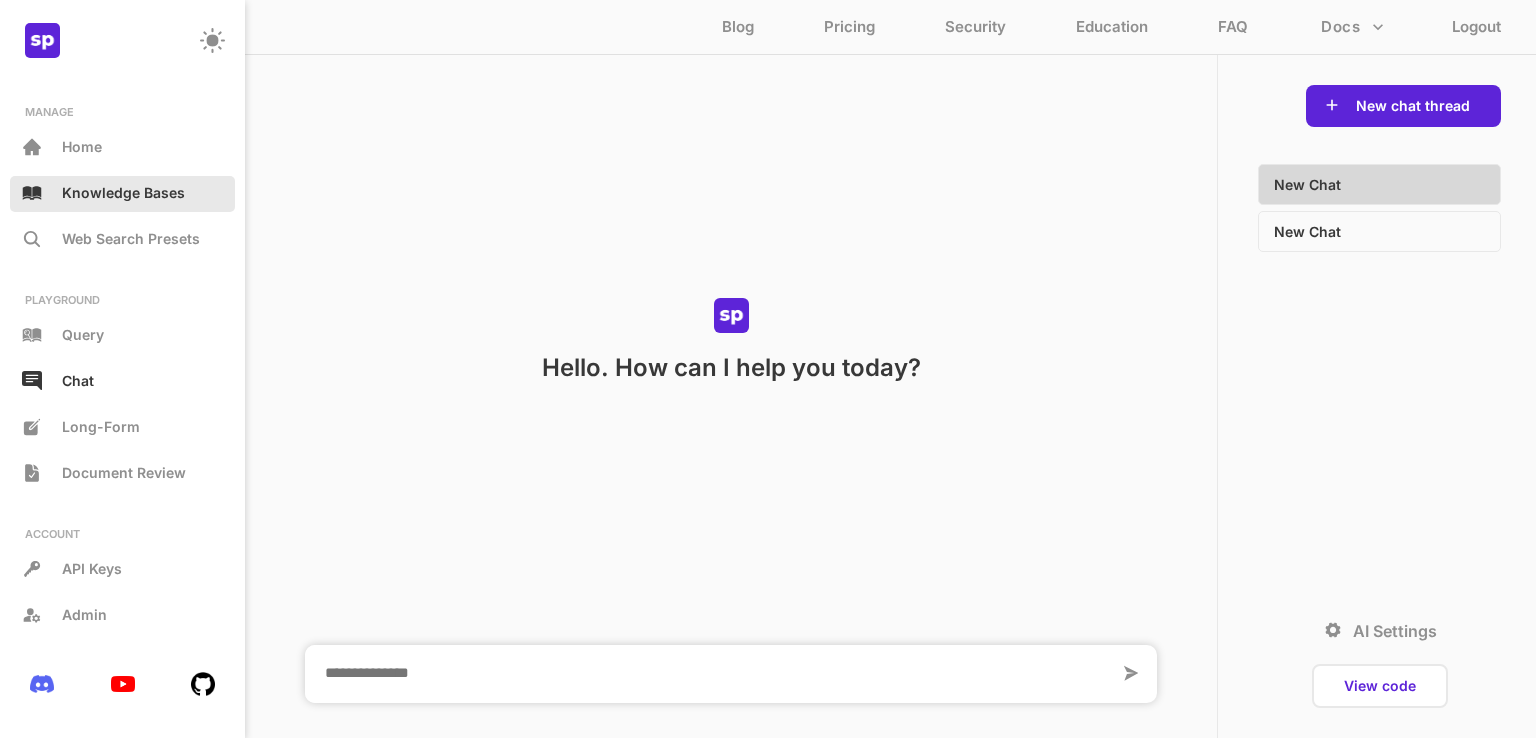 click on "Knowledge Bases" at bounding box center (122, 194) 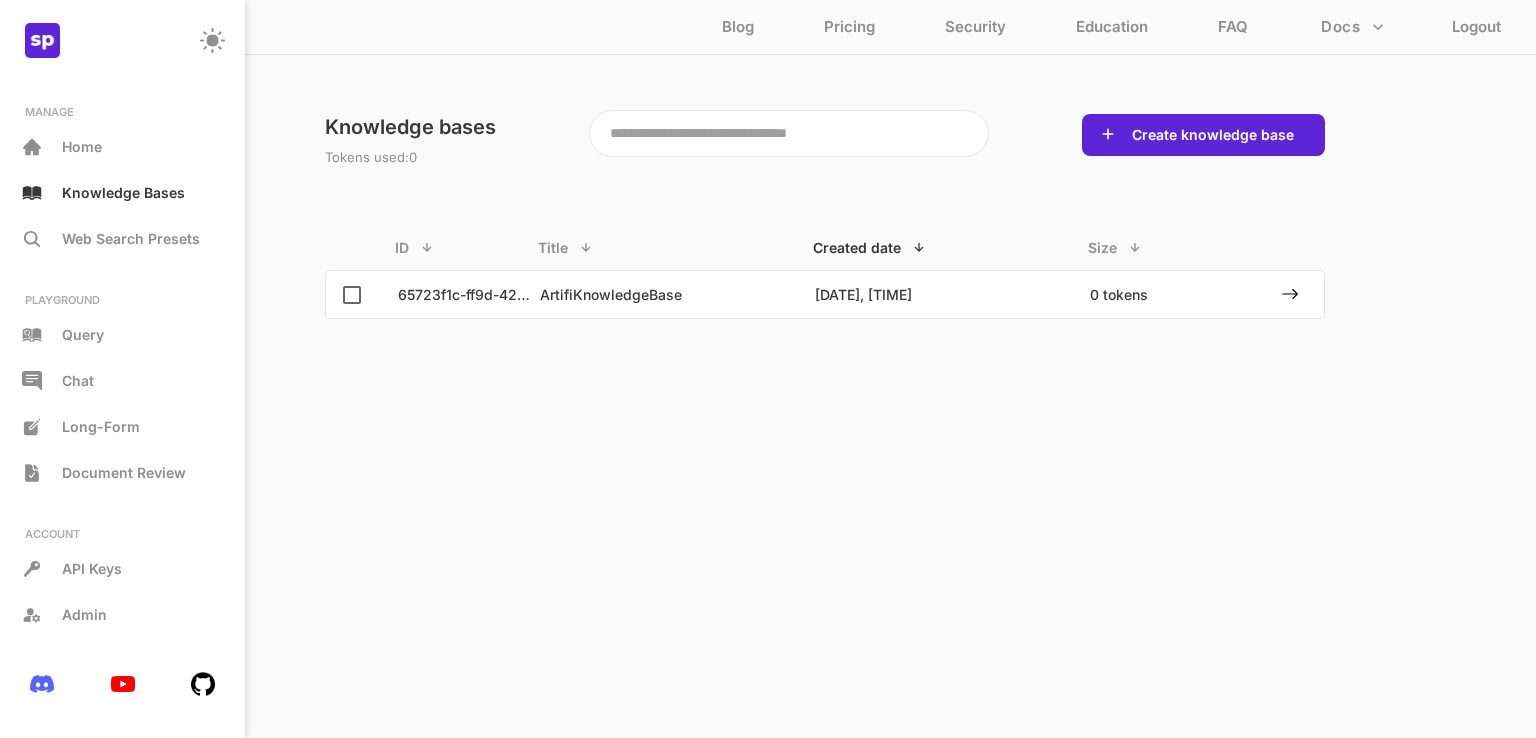 click on "Docs" at bounding box center [1352, 27] 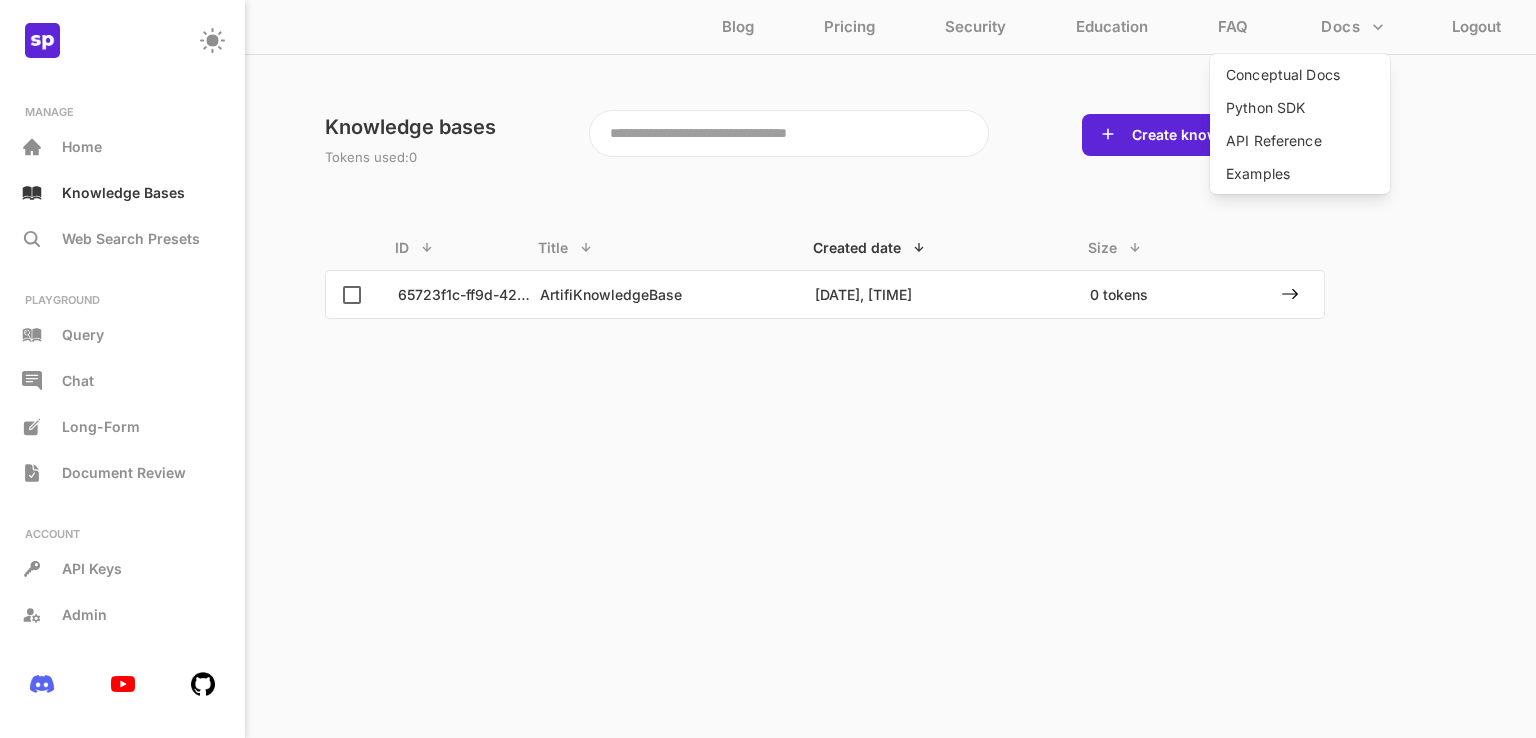 type 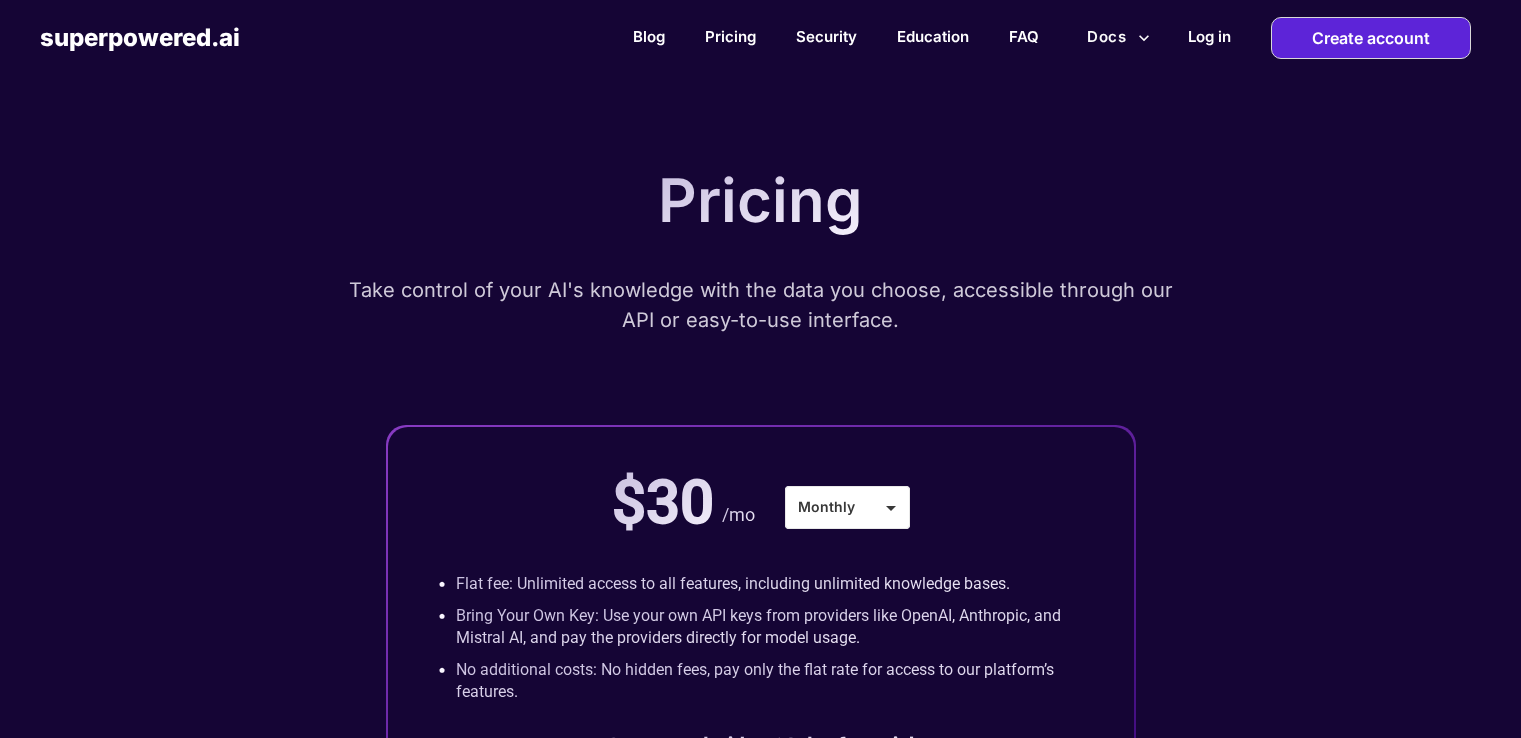 scroll, scrollTop: 0, scrollLeft: 0, axis: both 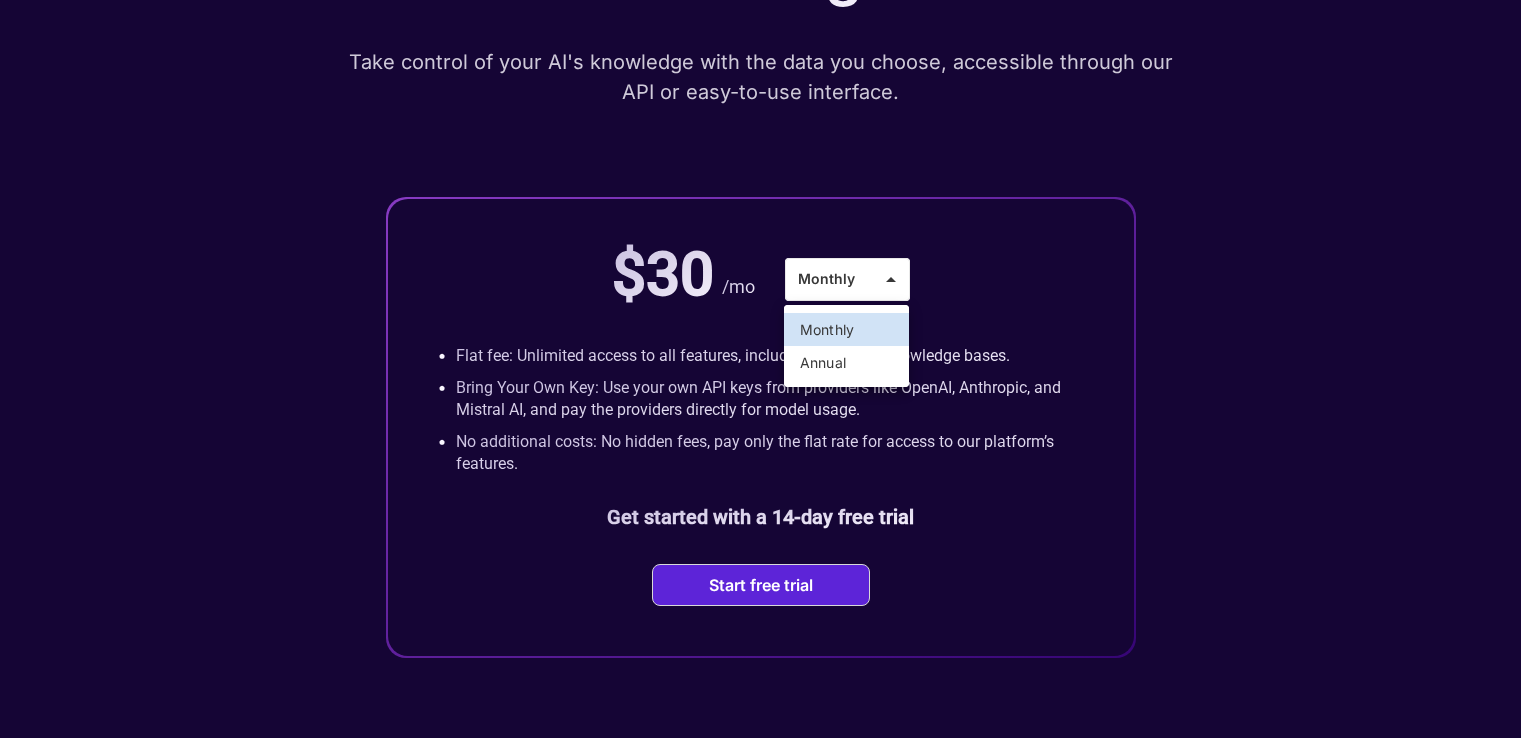 click on "superpowered.ai Blog Pricing Security Education FAQ Docs Log in Create account Pricing Take control of your AI's knowledge with the data you choose, accessible through our API or easy-to-use interface. $30 /mo Monthly ******* • Flat fee: Unlimited access to all features, including unlimited knowledge bases. • Bring Your Own Key: Use your own API keys from providers like OpenAI, Anthropic, and Mistral AI, and pay the providers directly for model usage. • No additional costs: No hidden fees, pay only the flat rate for access to our platform’s features. Get started with a 14-day free trial Start free trial What’s Included Generative Features Smart Query : Search the web or your custom knowledge bases for precise, relevant results. Optionally, you can get AI-generated summaries to save time. Conversational AI : Start chat threads in our web interface or deploy chatbots to your website that connect to your knowledge bases and/or the web, delivering accurate responses-no prompt engineering needed. : :" at bounding box center [768, 1872] 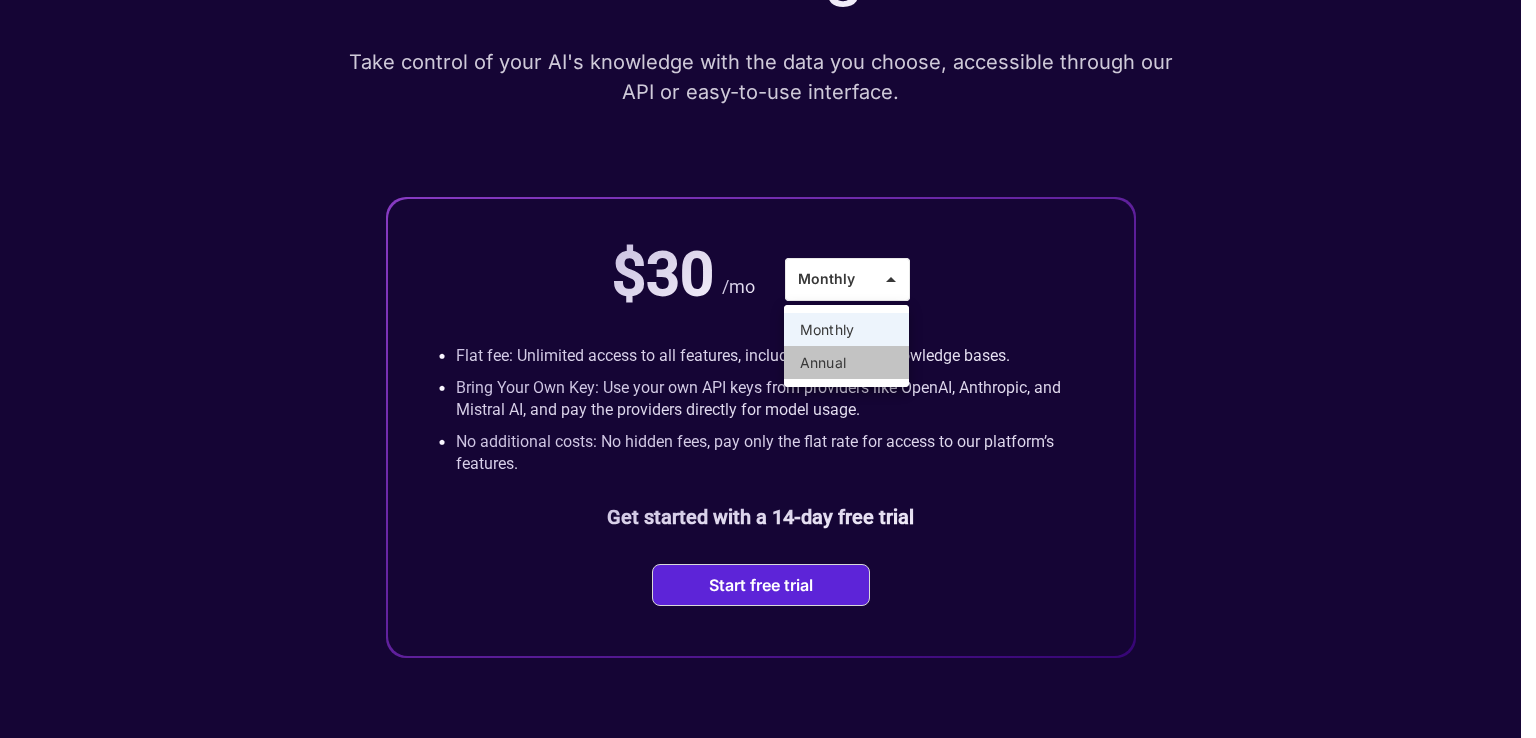click on "Annual" at bounding box center [846, 362] 